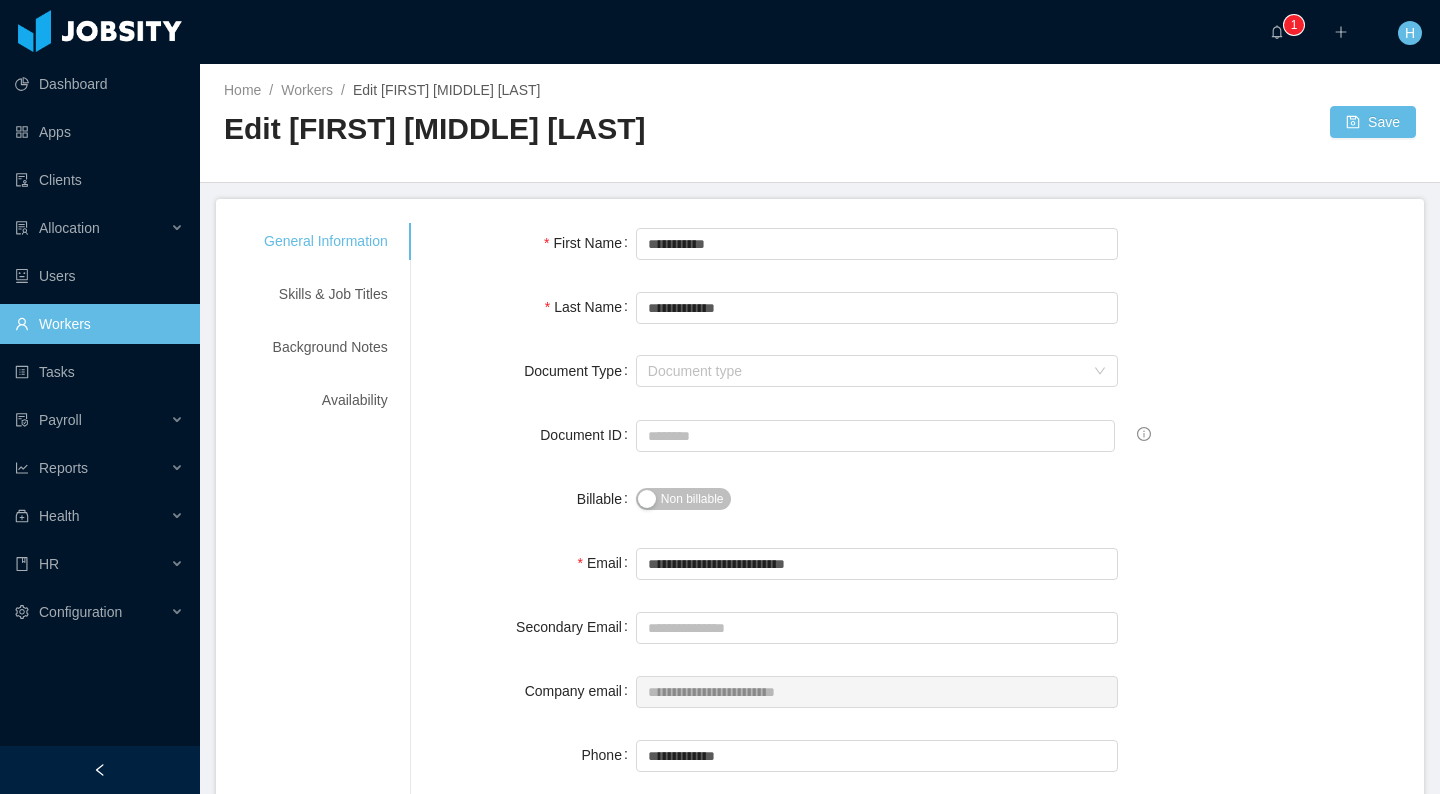 scroll, scrollTop: 0, scrollLeft: 0, axis: both 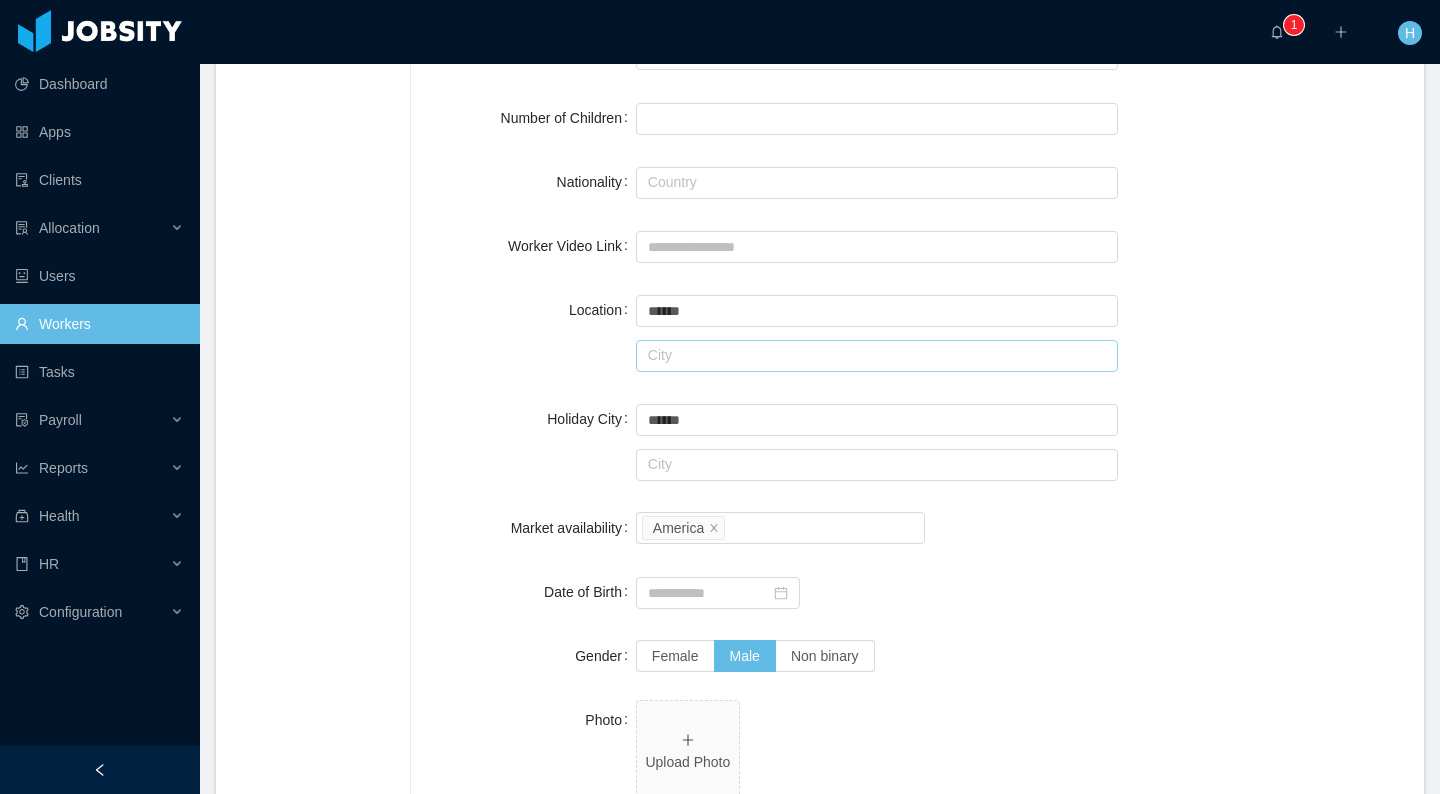 click at bounding box center (877, 356) 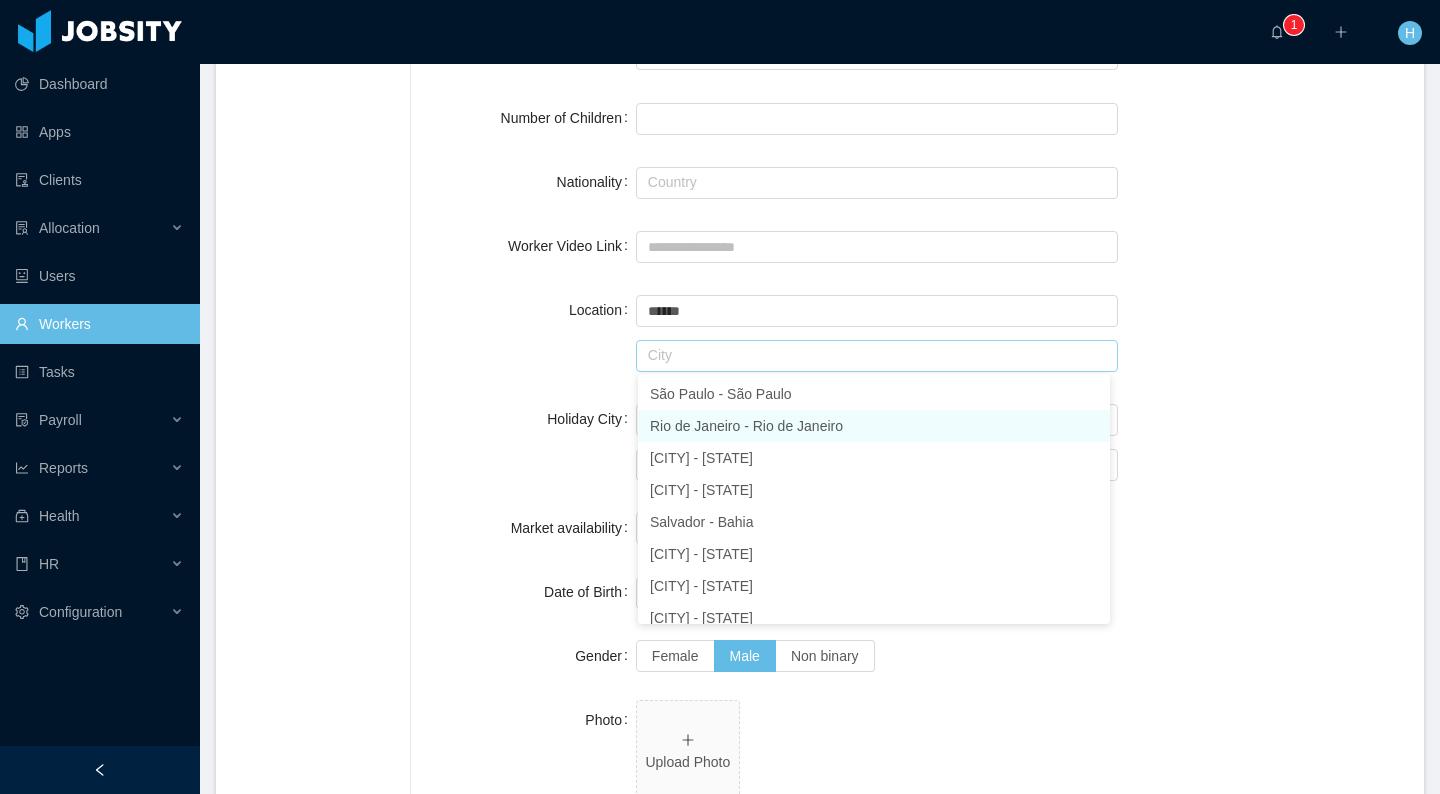 click on "Rio de Janeiro - Rio de Janeiro" at bounding box center (874, 426) 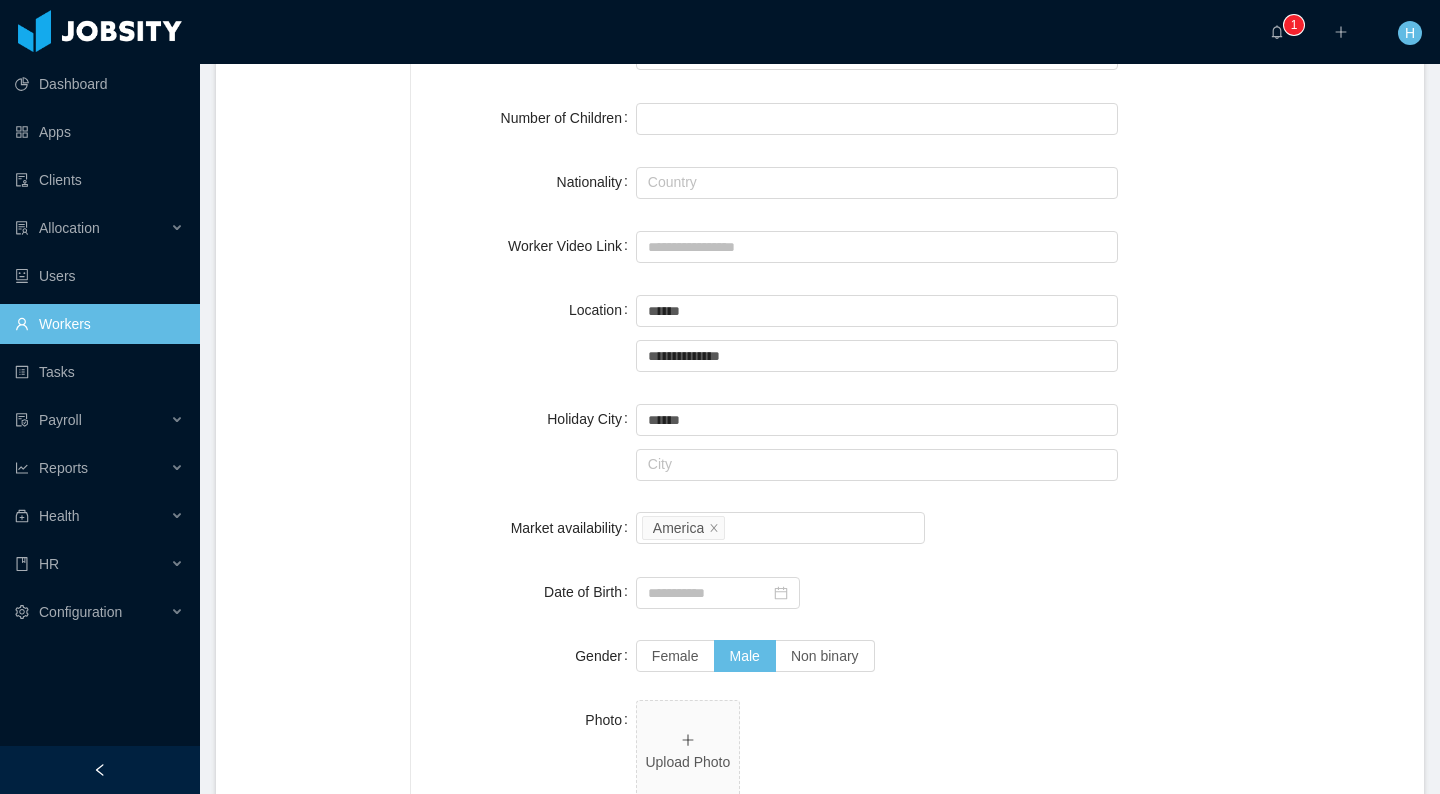 click on "[PERSONAL_GEO]" at bounding box center (917, 441) 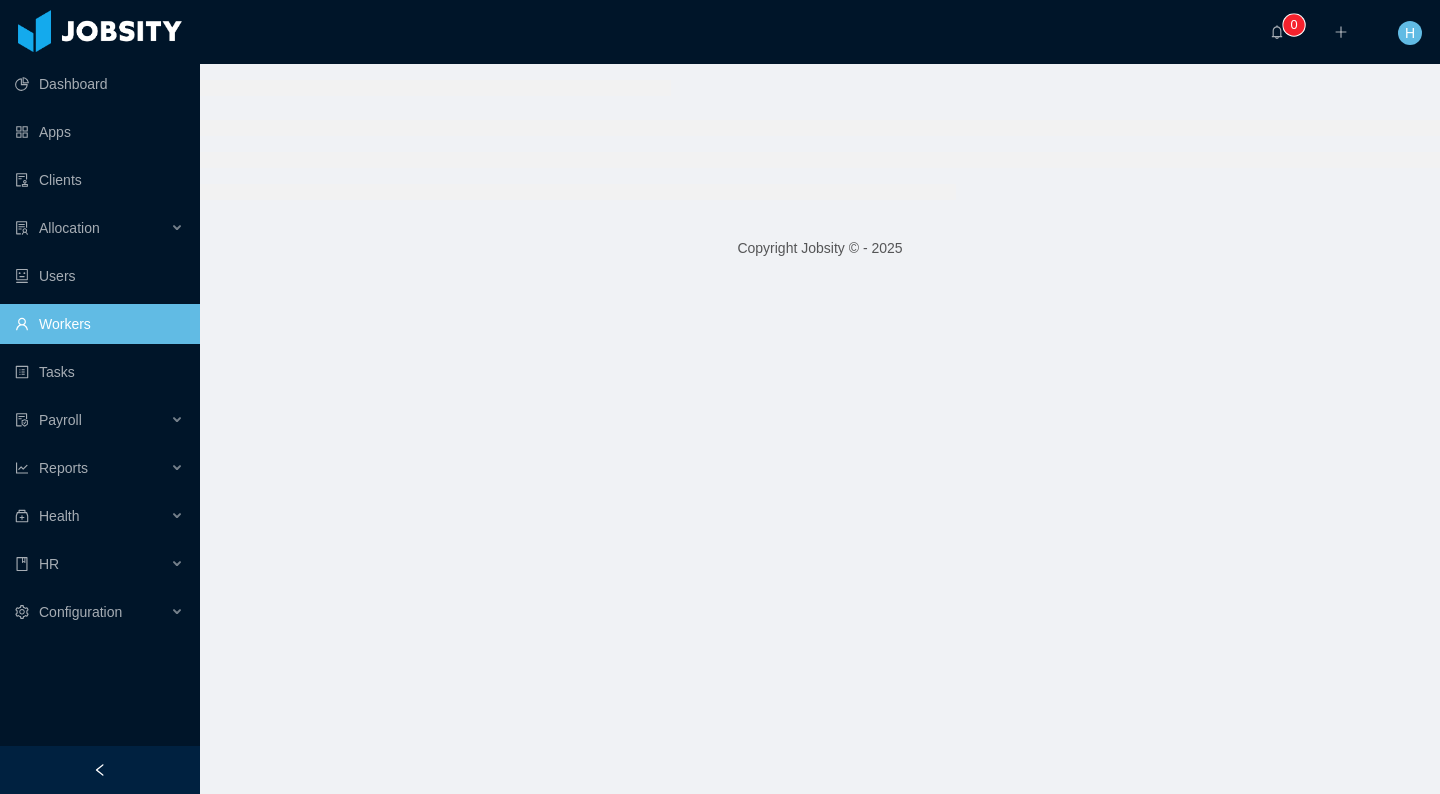scroll, scrollTop: 0, scrollLeft: 0, axis: both 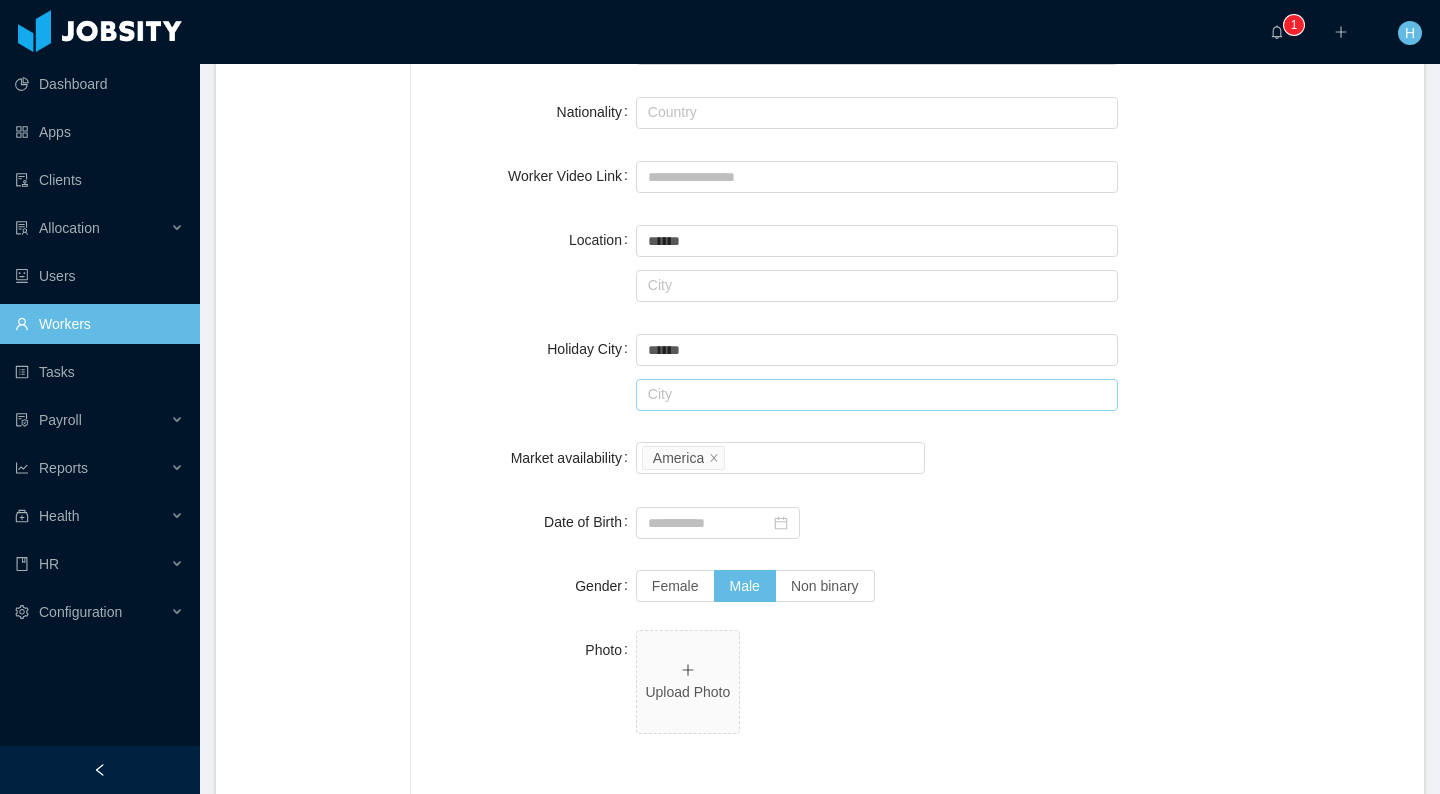 click at bounding box center (877, 113) 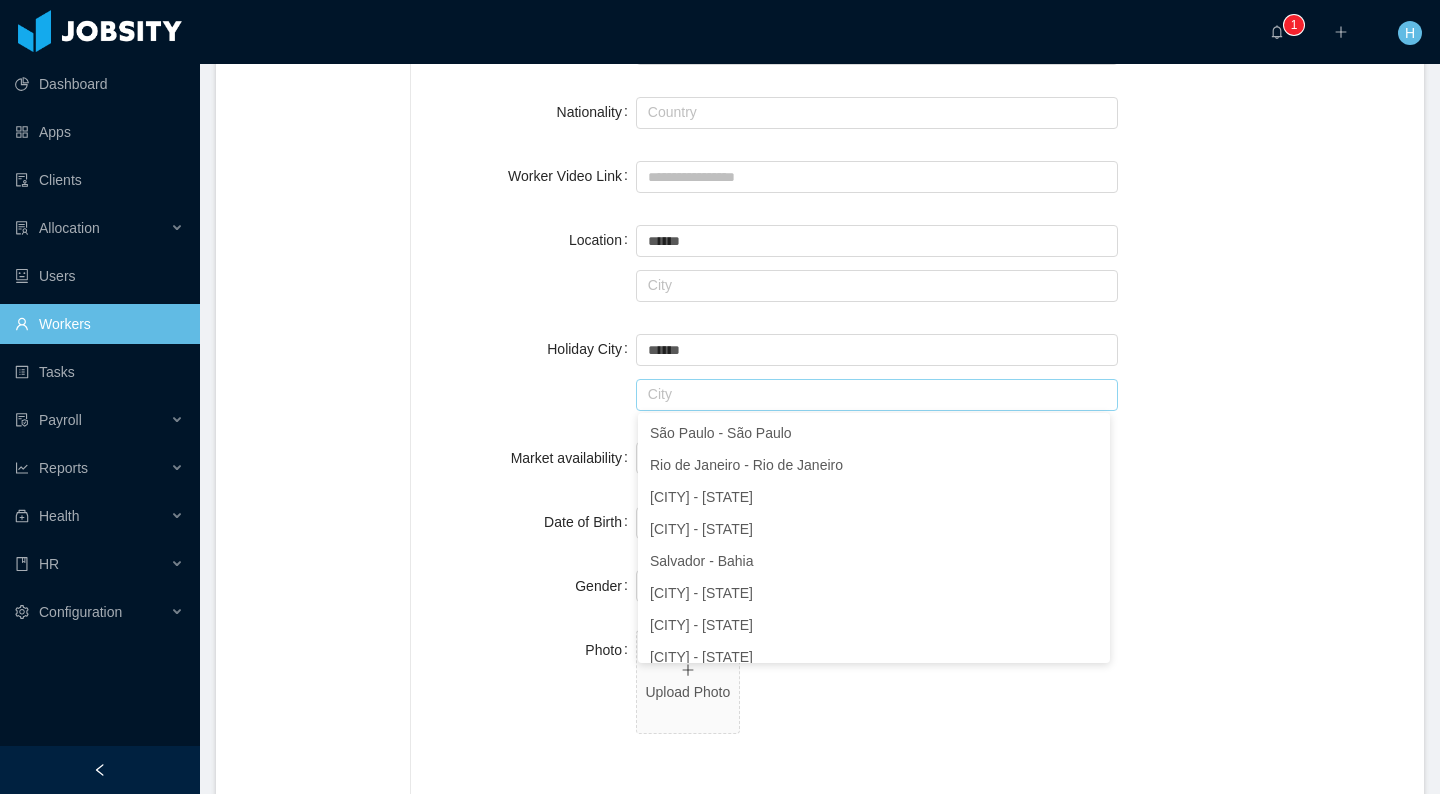 scroll, scrollTop: 2, scrollLeft: 0, axis: vertical 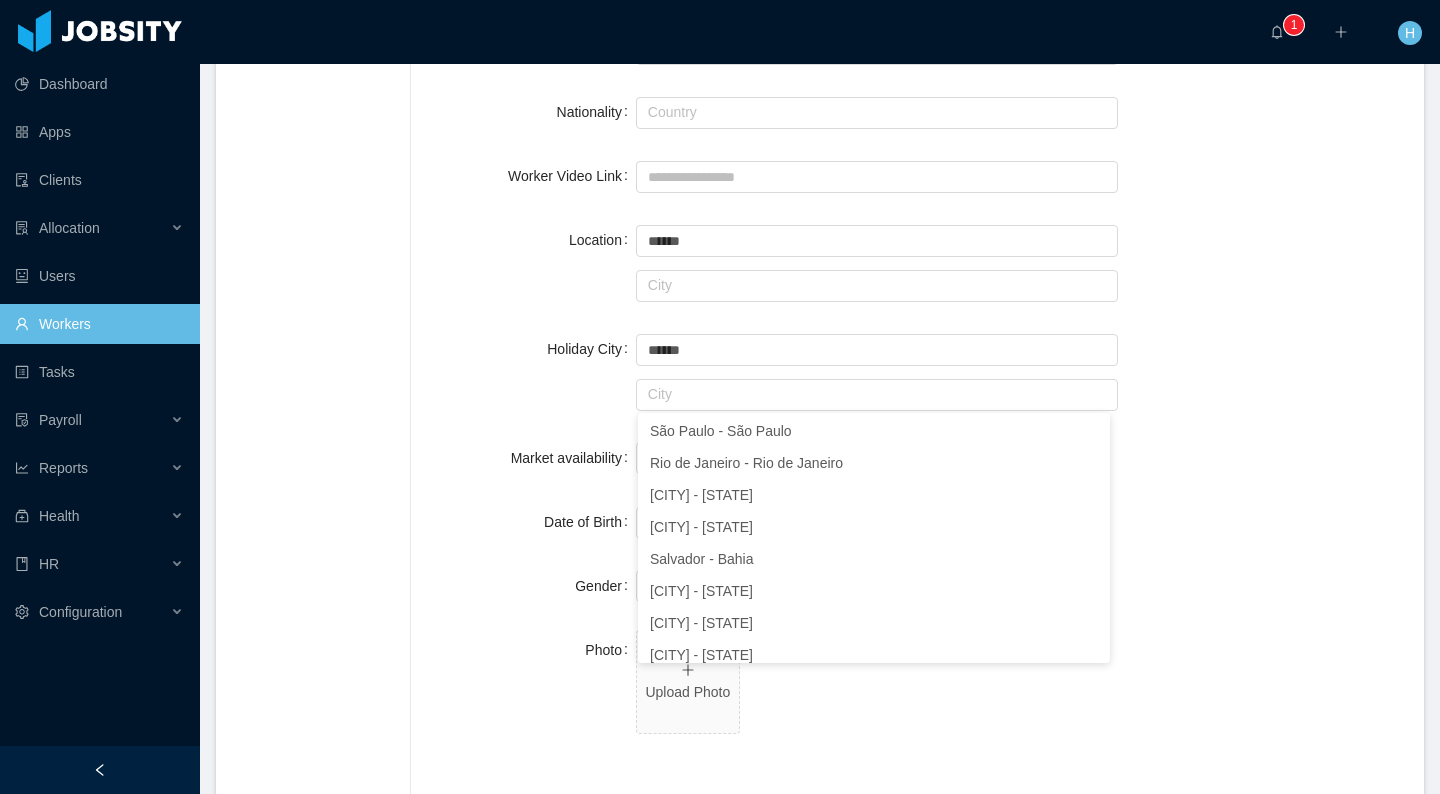 drag, startPoint x: 1394, startPoint y: 446, endPoint x: 1219, endPoint y: 472, distance: 176.92088 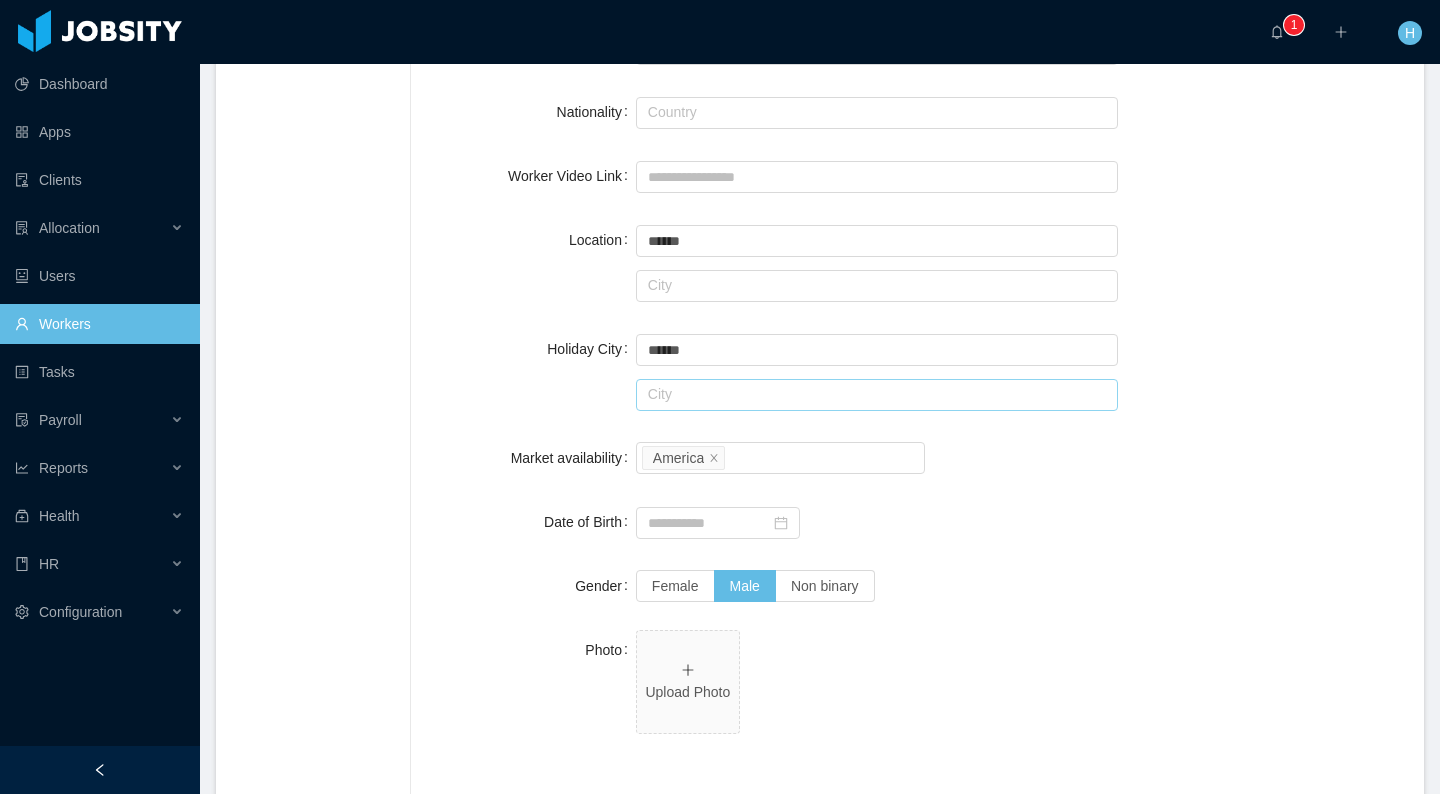 click at bounding box center (877, 395) 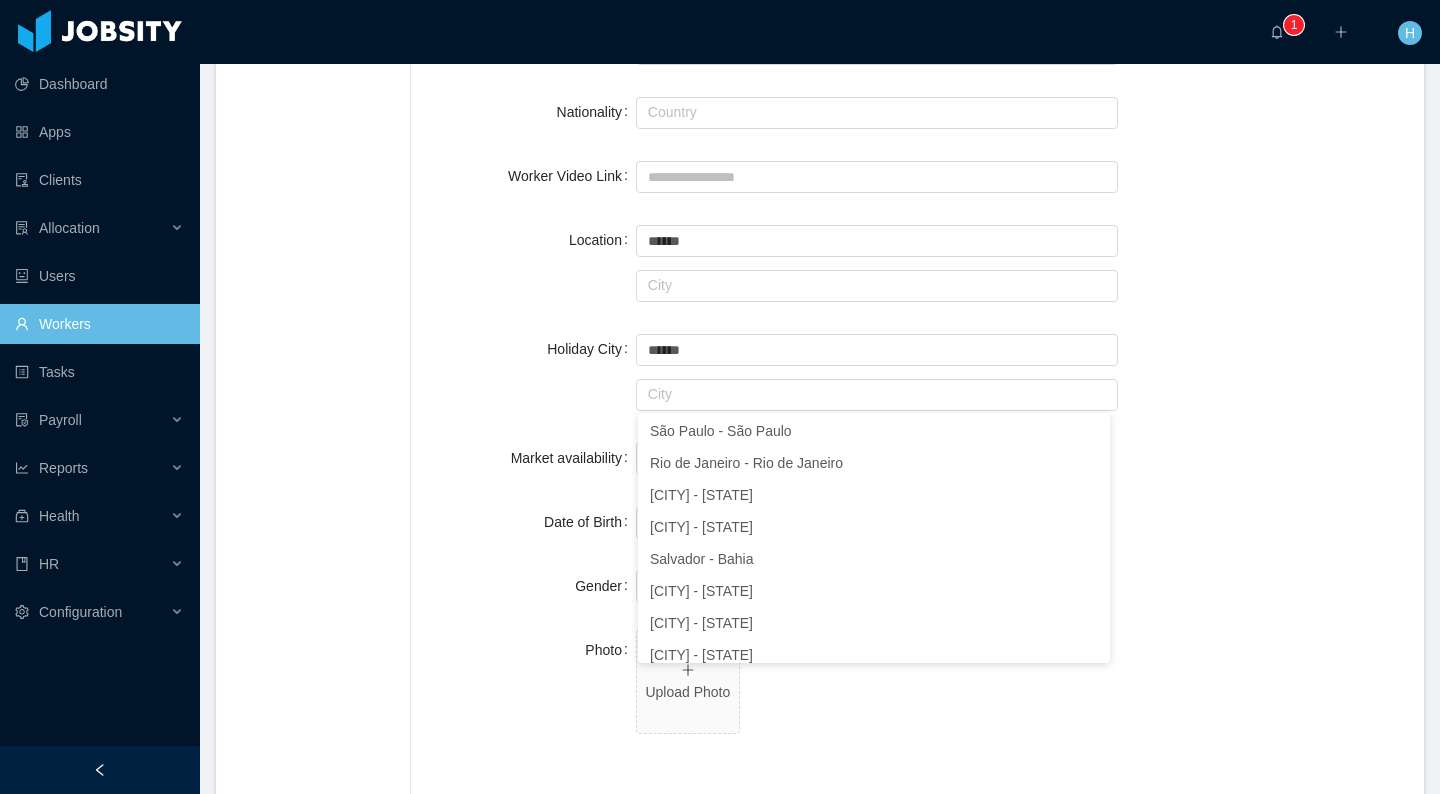 click on "[PERSONAL_GEO]" at bounding box center [917, 371] 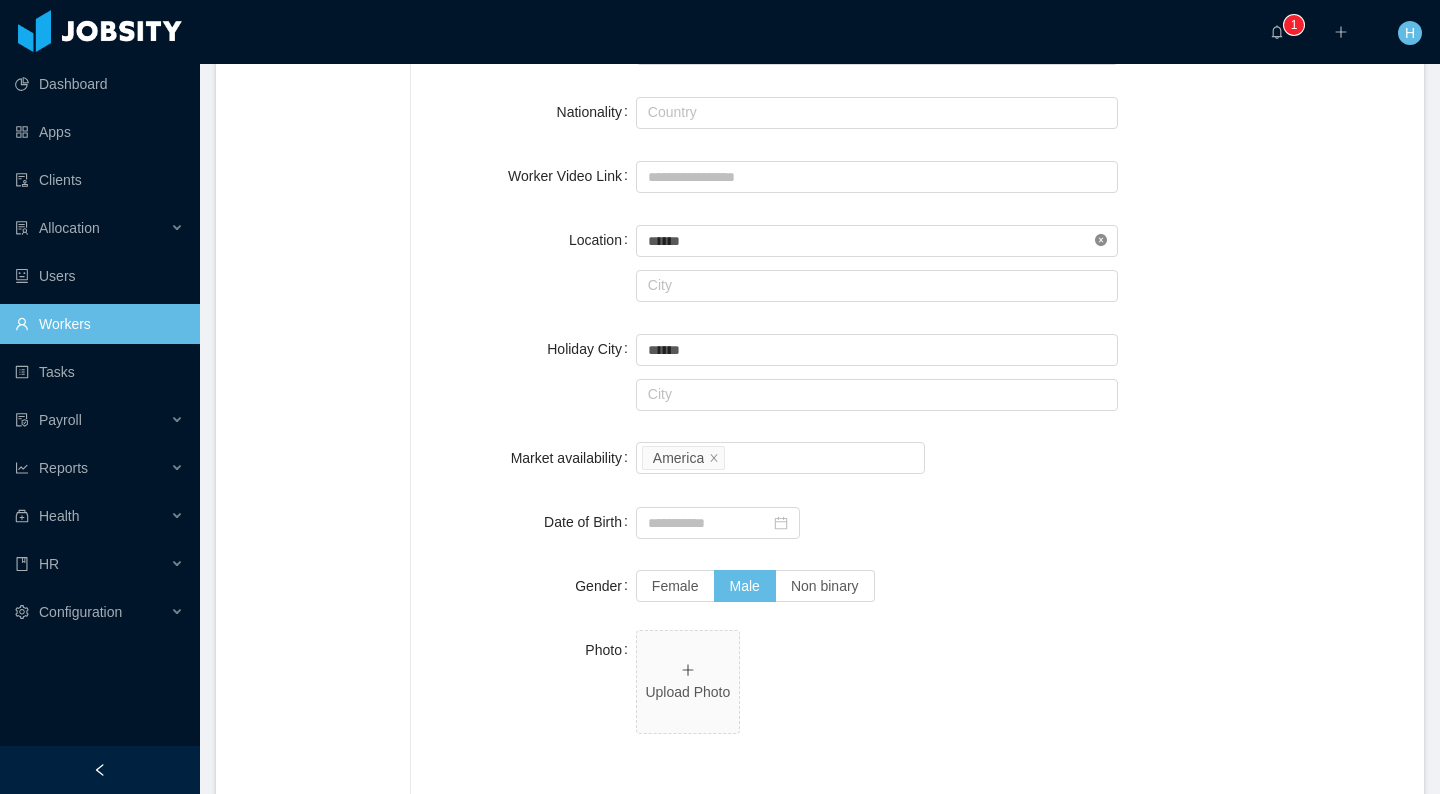 click at bounding box center [1101, 240] 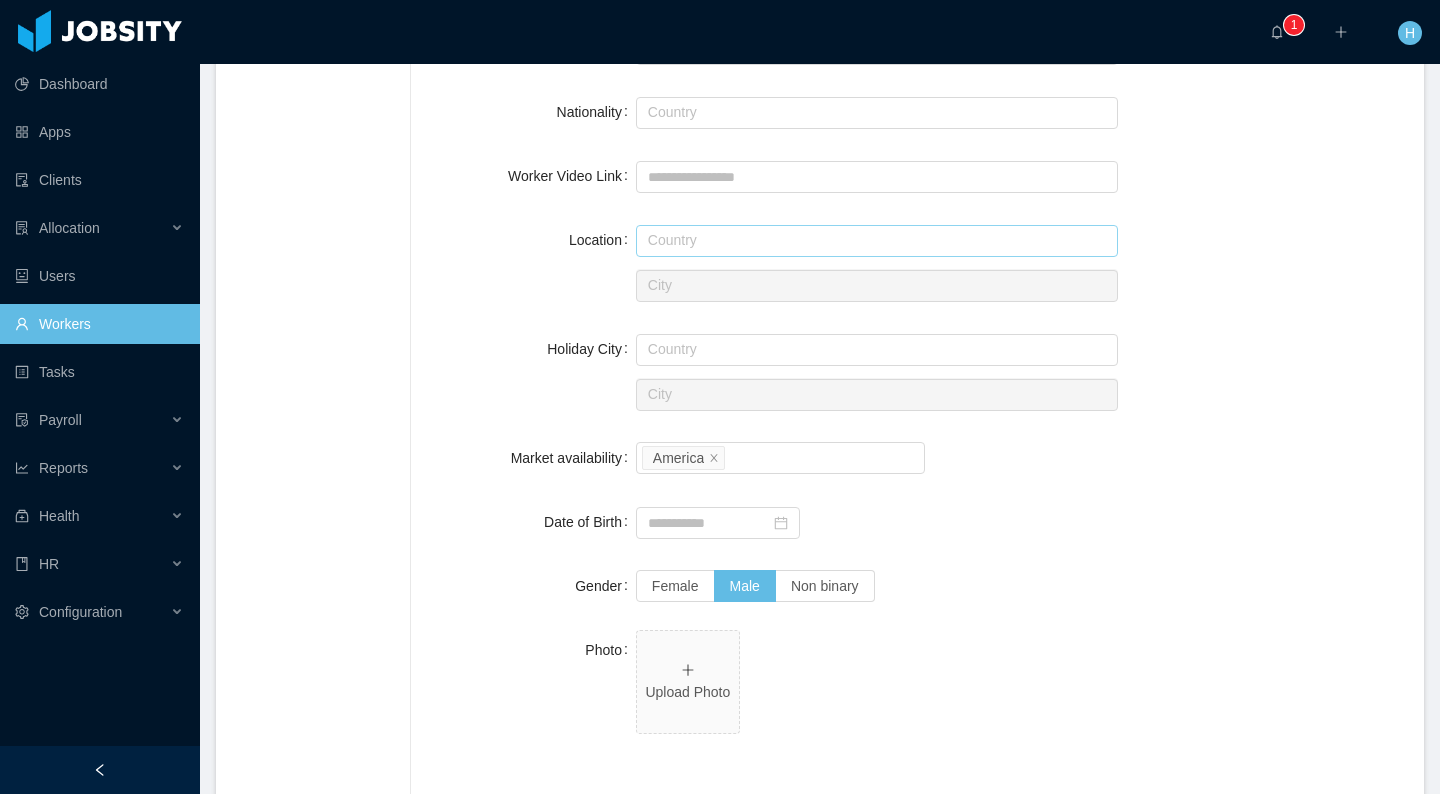 click at bounding box center [877, 241] 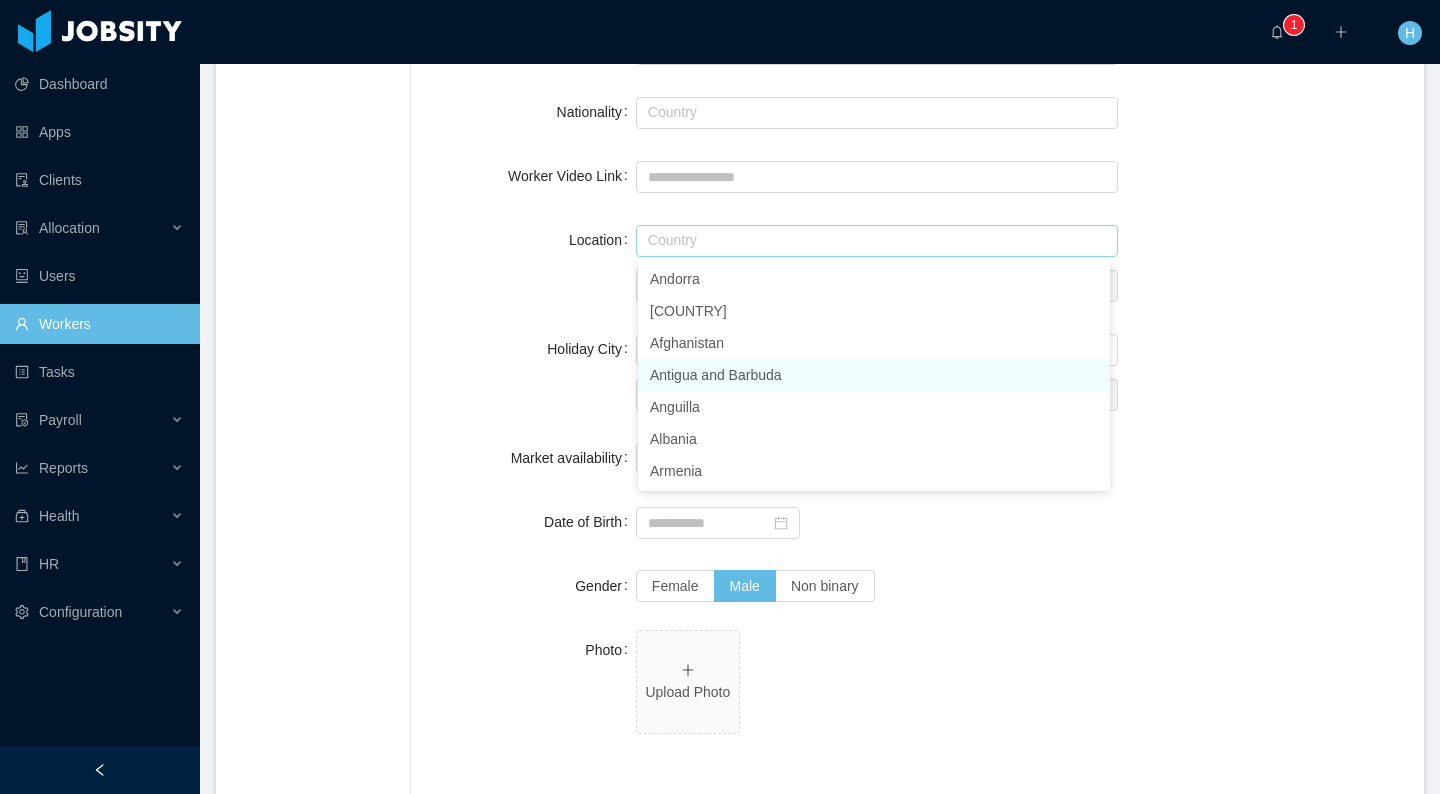 click on "Antigua and Barbuda" at bounding box center [874, 375] 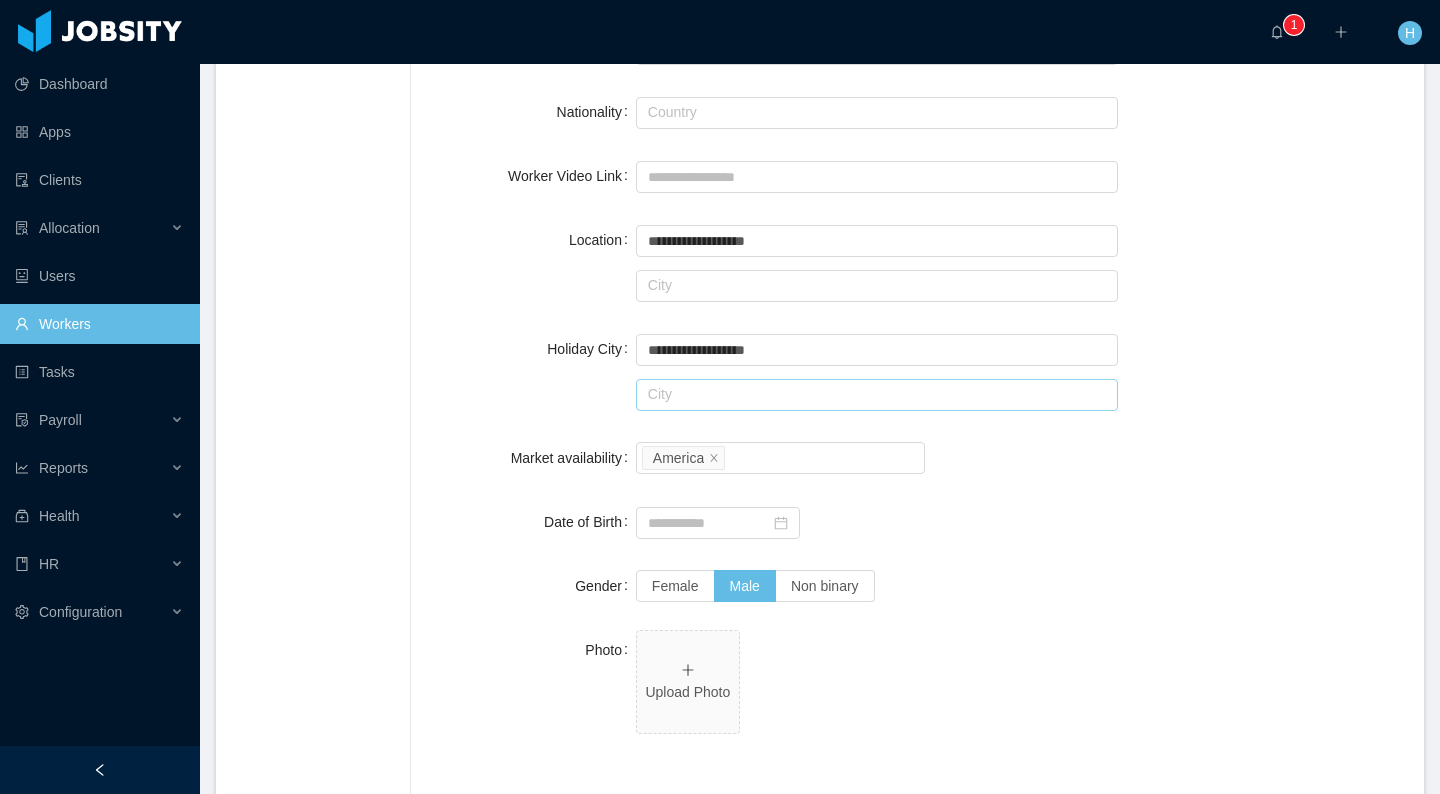 click at bounding box center [877, 395] 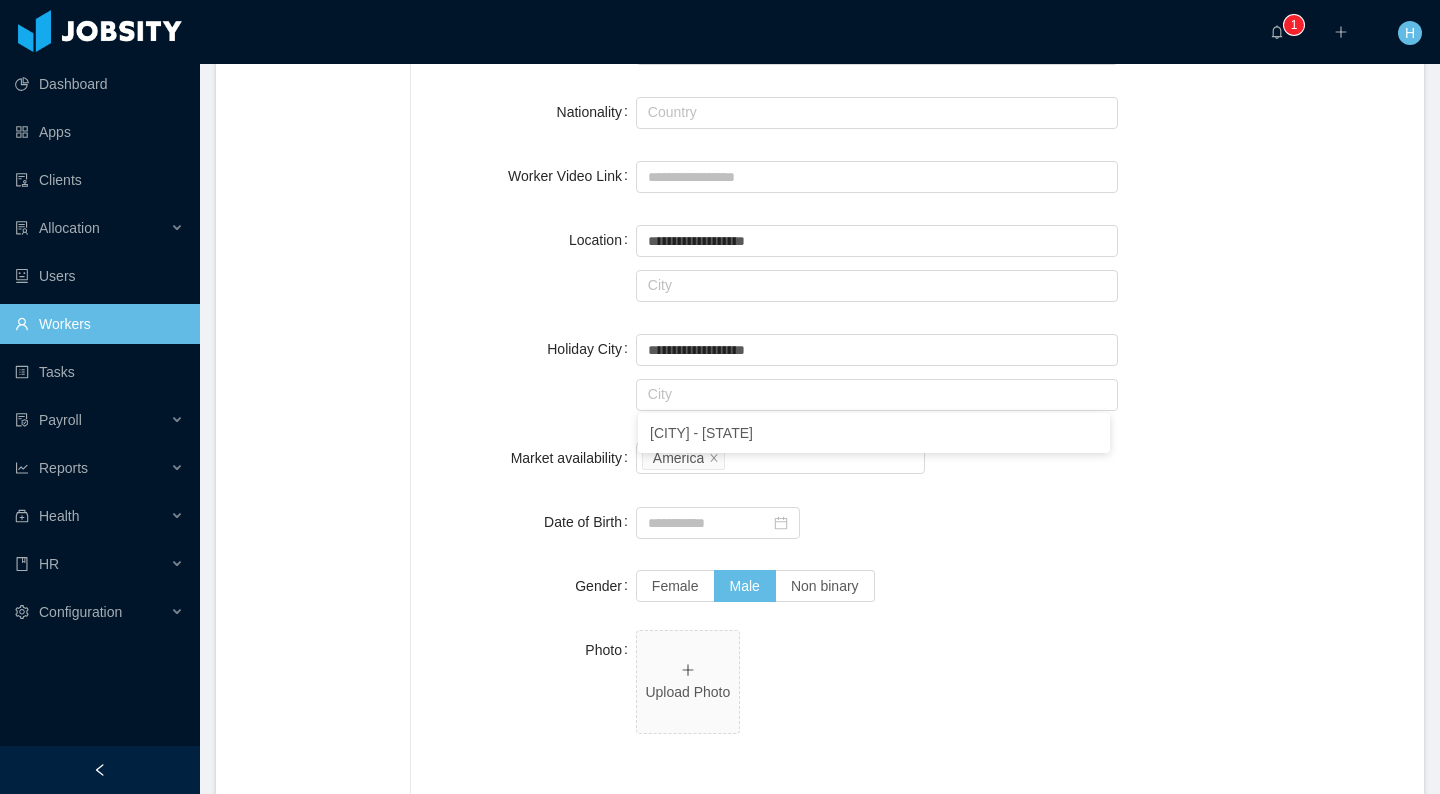 click on "**********" at bounding box center [917, 456] 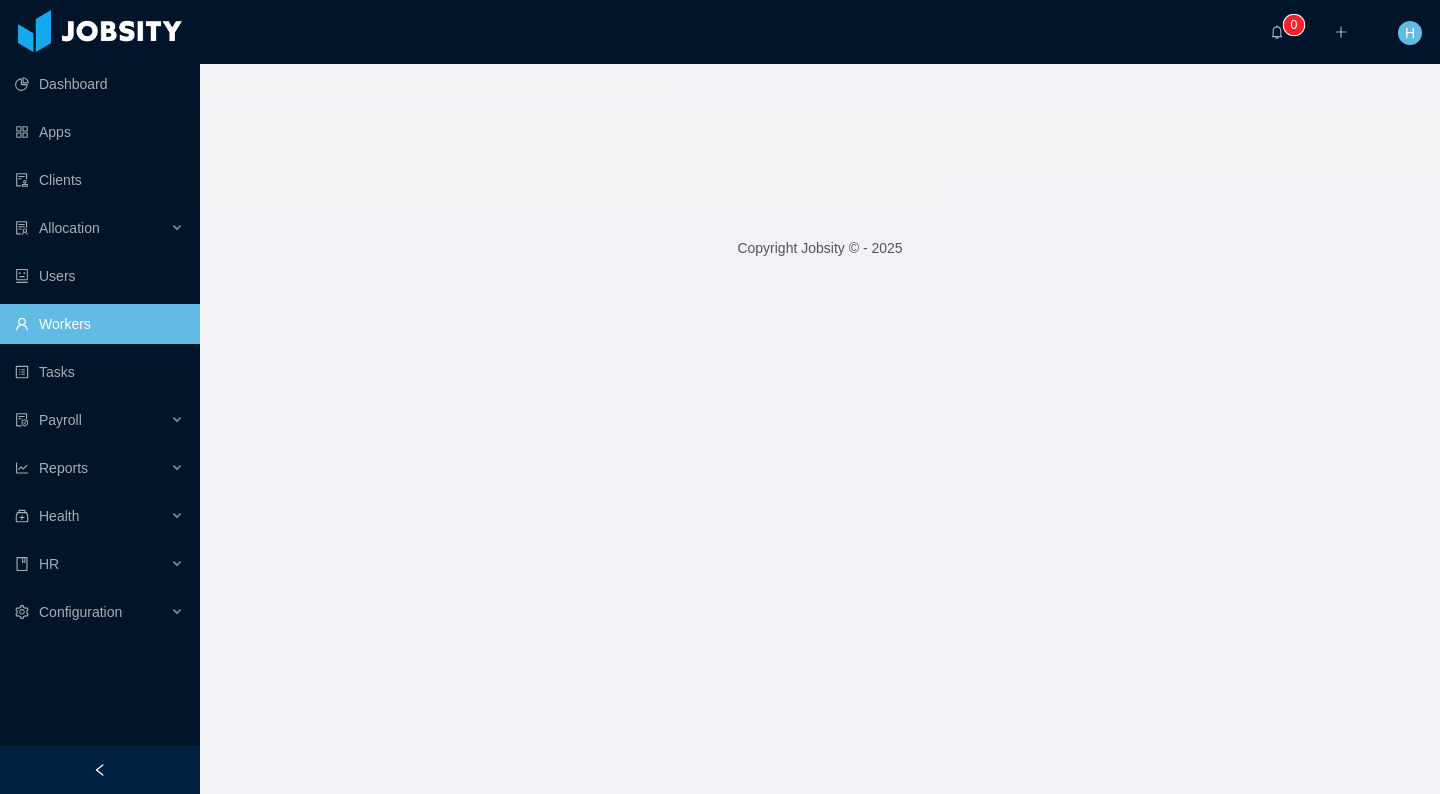 scroll, scrollTop: 0, scrollLeft: 0, axis: both 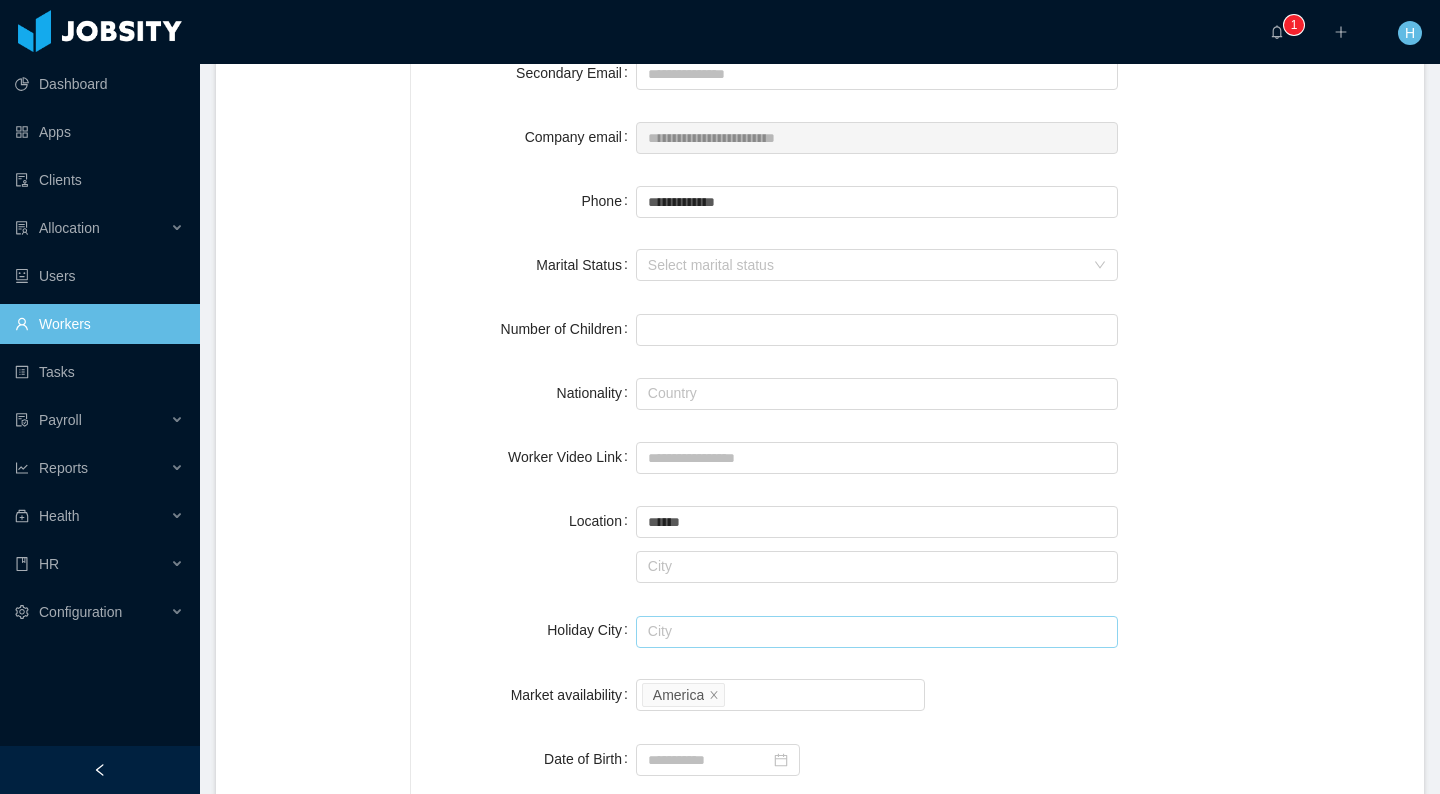 click at bounding box center (877, 632) 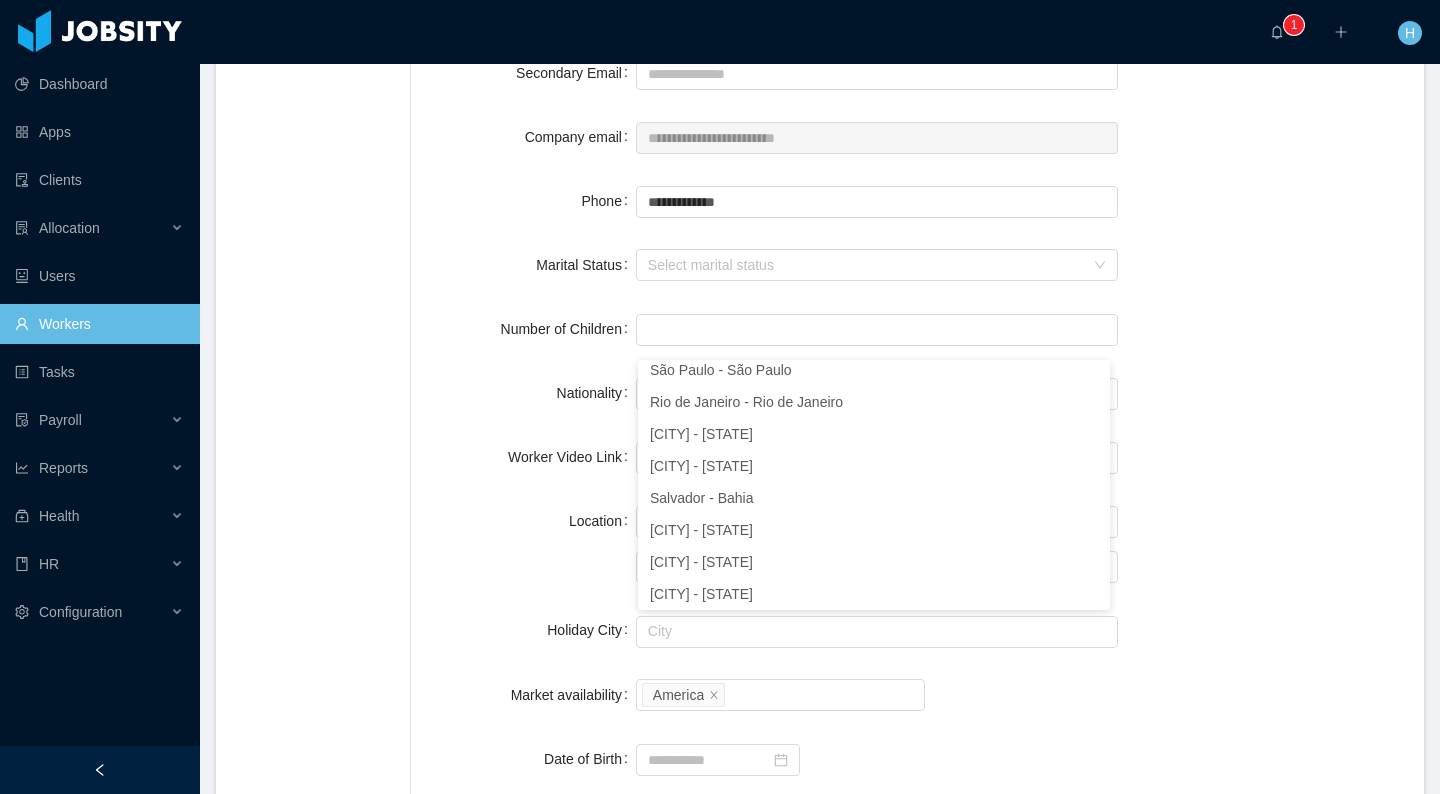 drag, startPoint x: 1158, startPoint y: 535, endPoint x: 1179, endPoint y: 522, distance: 24.698177 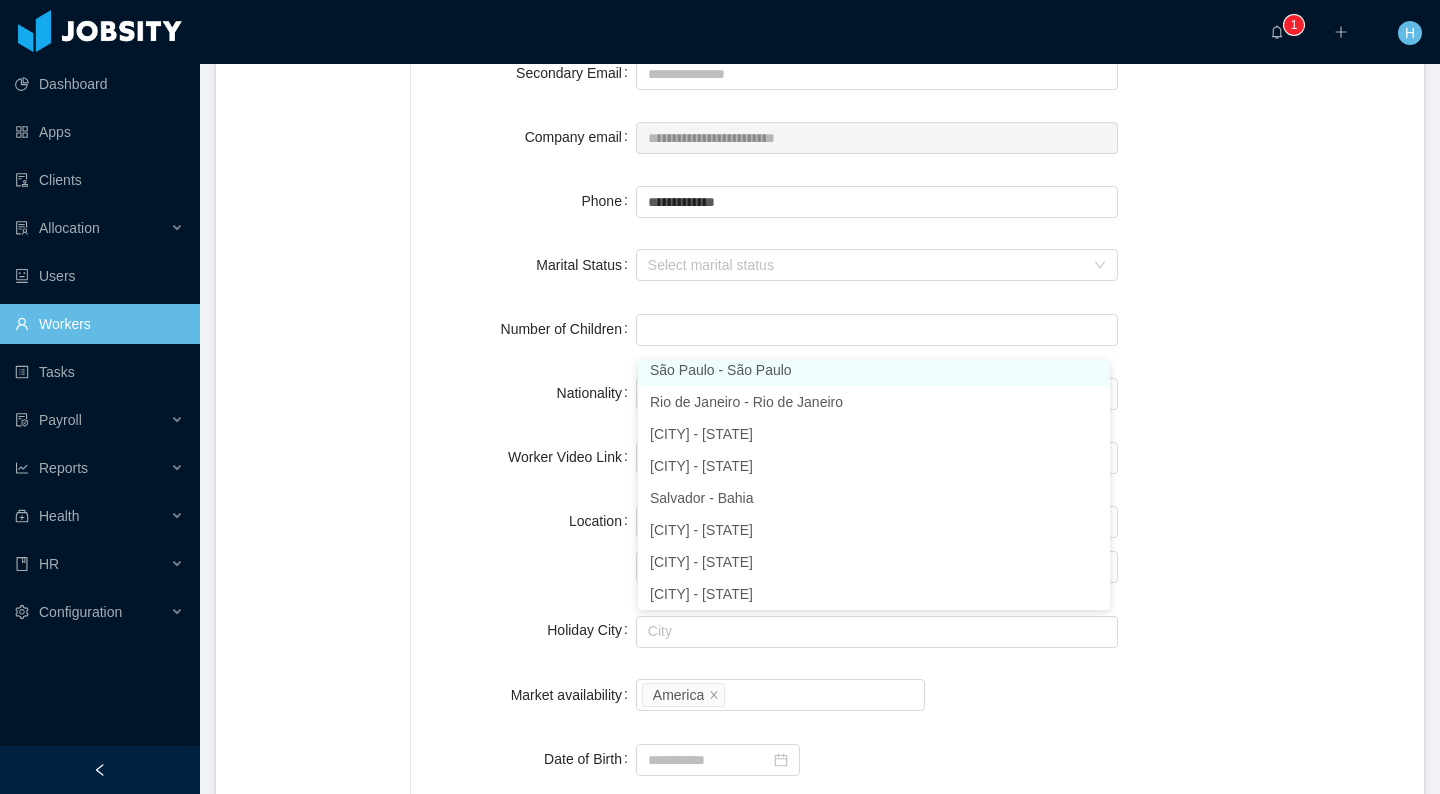 scroll, scrollTop: 4, scrollLeft: 0, axis: vertical 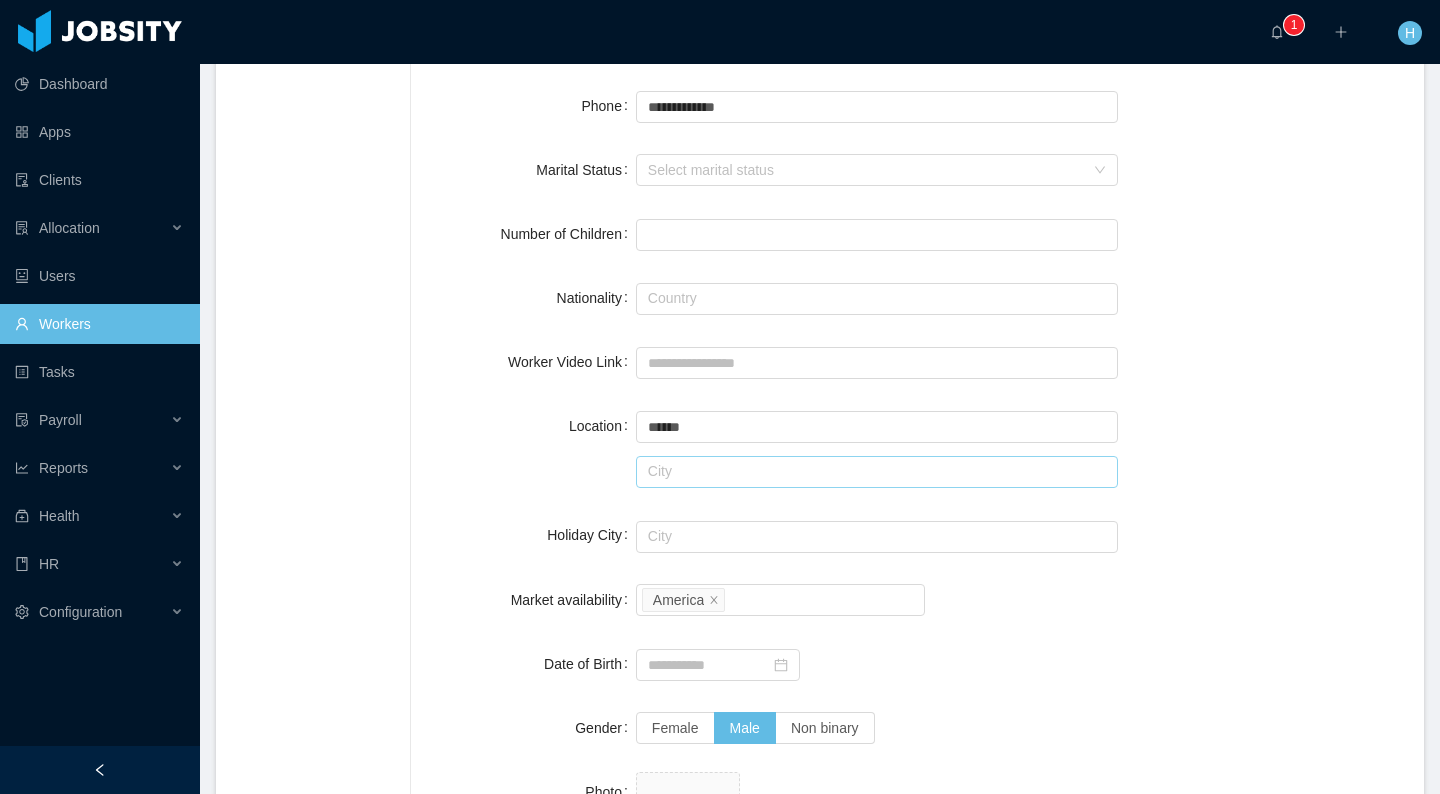 click at bounding box center (877, 299) 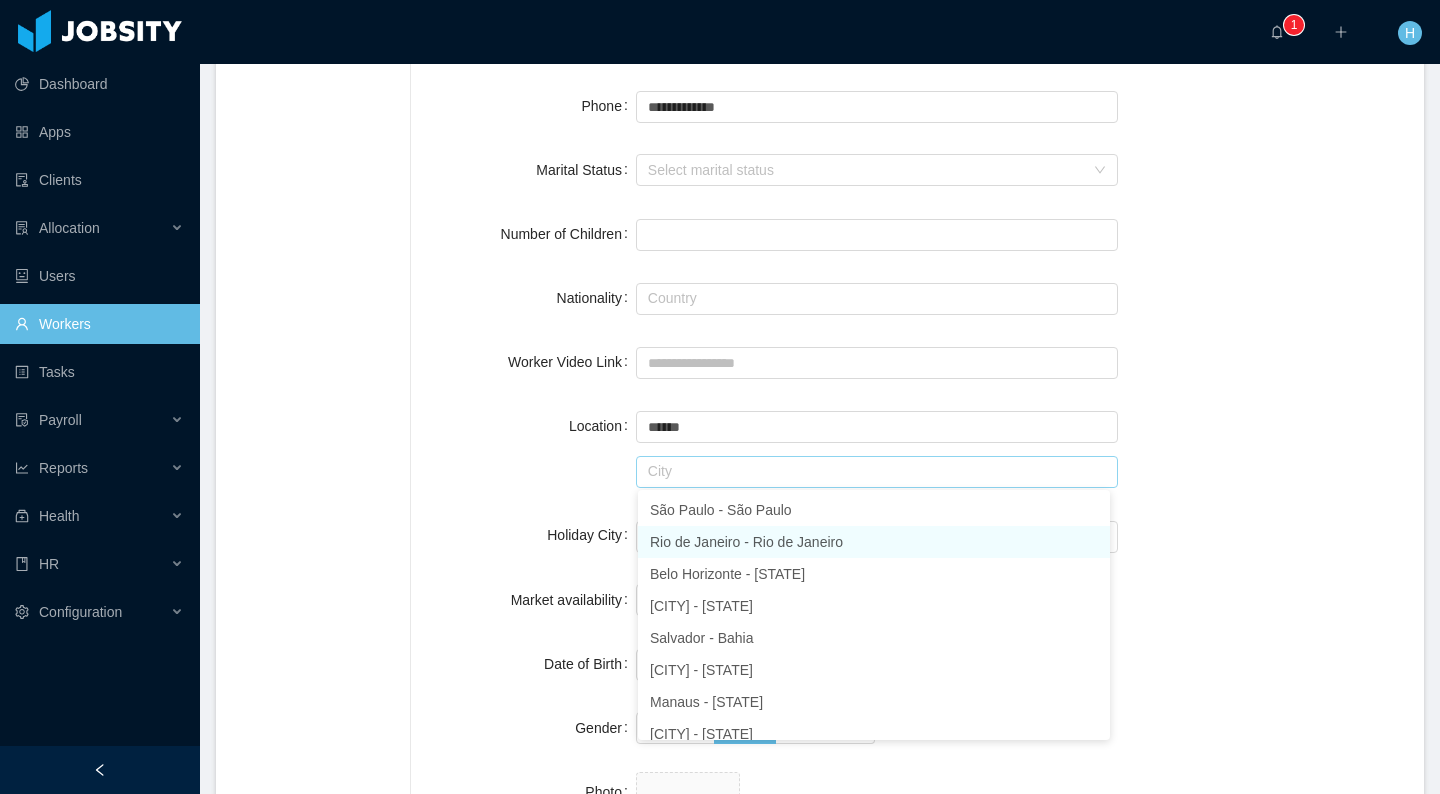 click on "Rio de Janeiro - Rio de Janeiro" at bounding box center [874, 542] 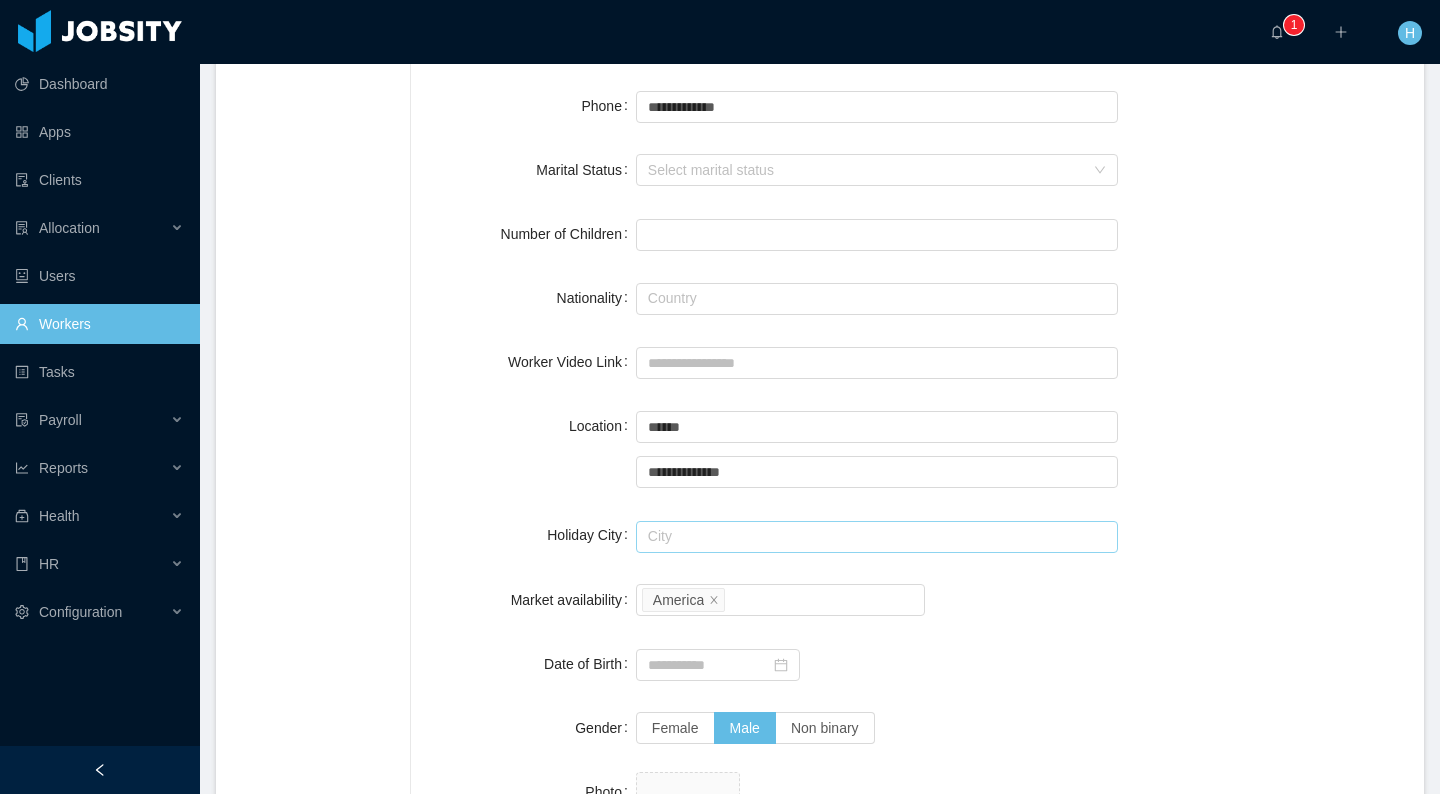 click at bounding box center (877, 537) 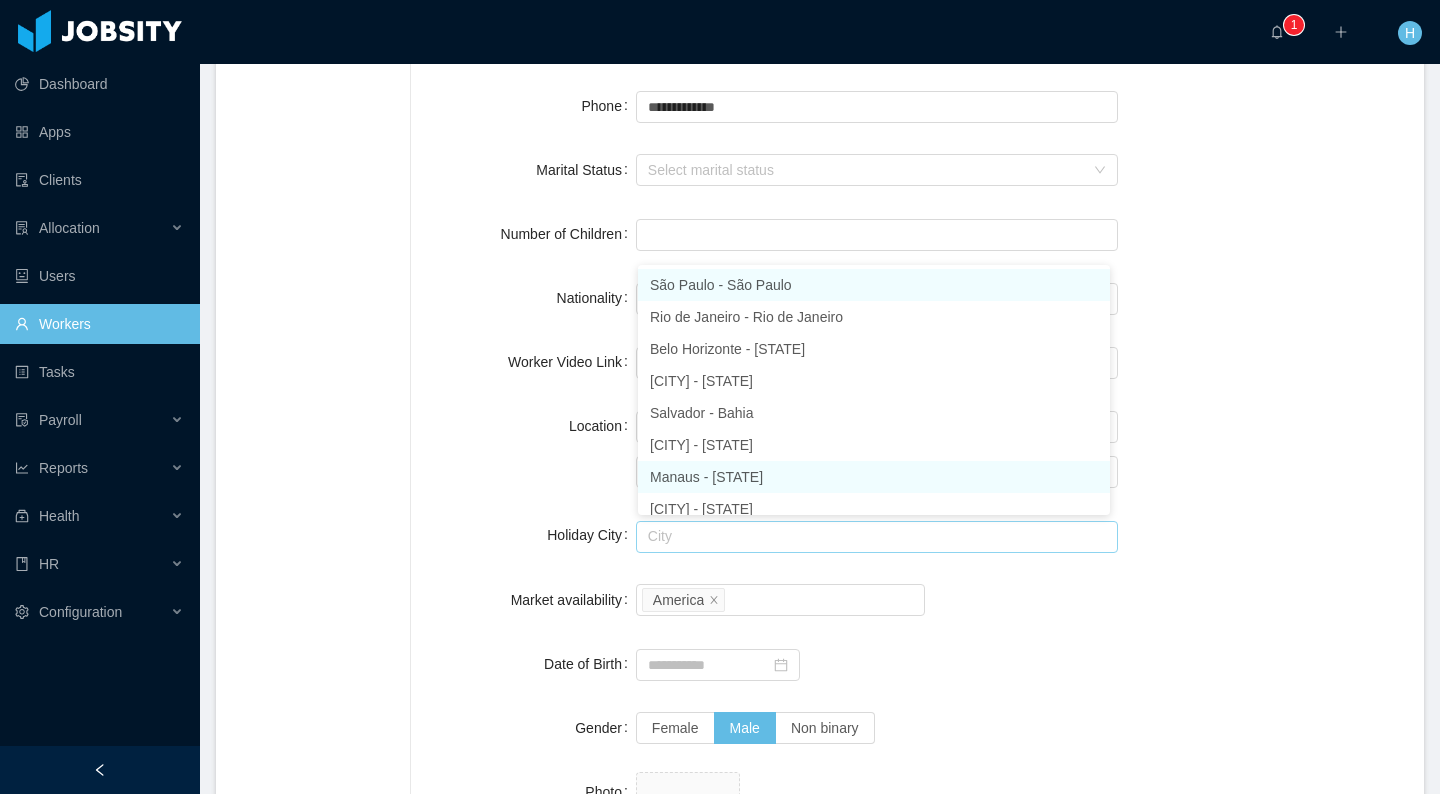 scroll, scrollTop: 10, scrollLeft: 0, axis: vertical 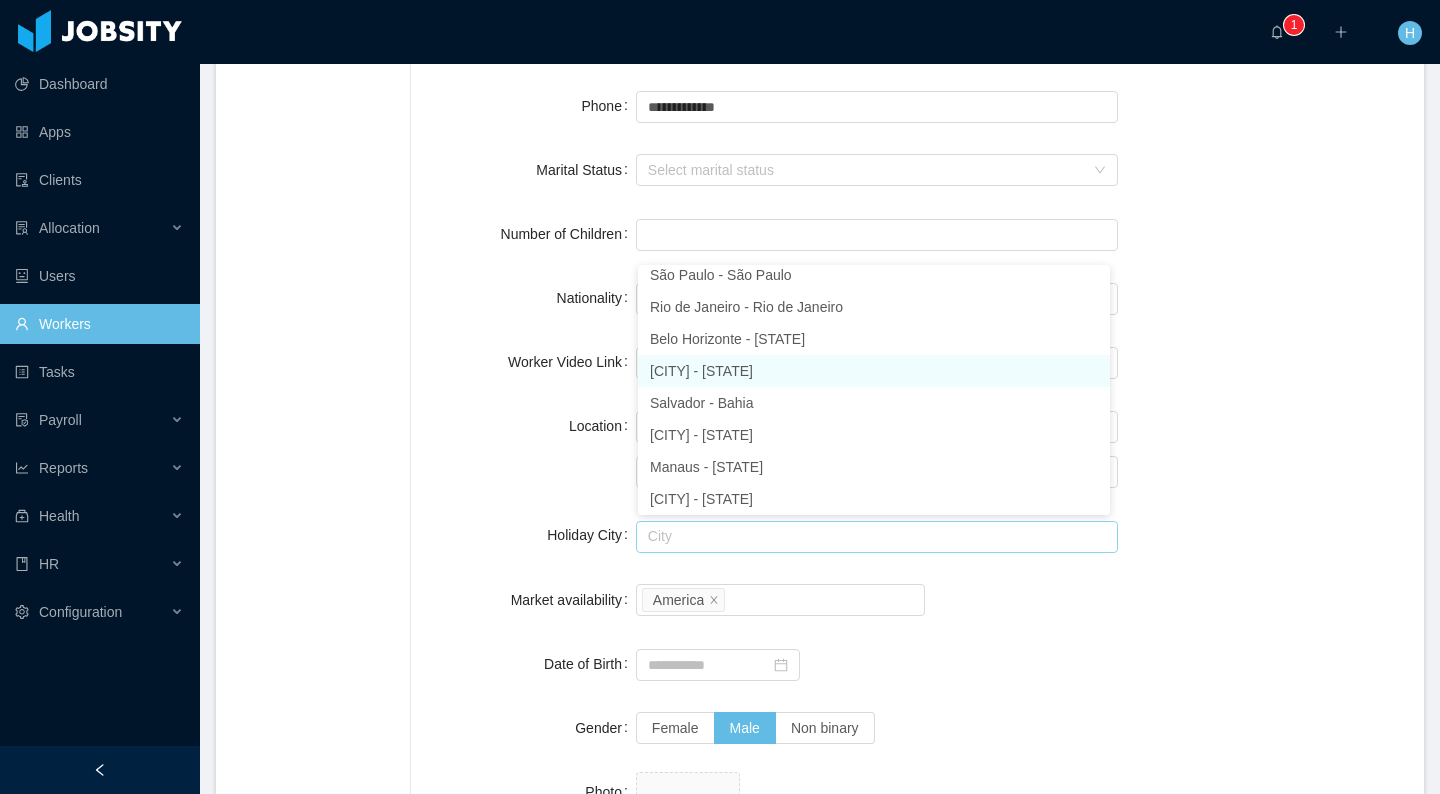 click on "Brasília - Distrito Federal" at bounding box center (874, 371) 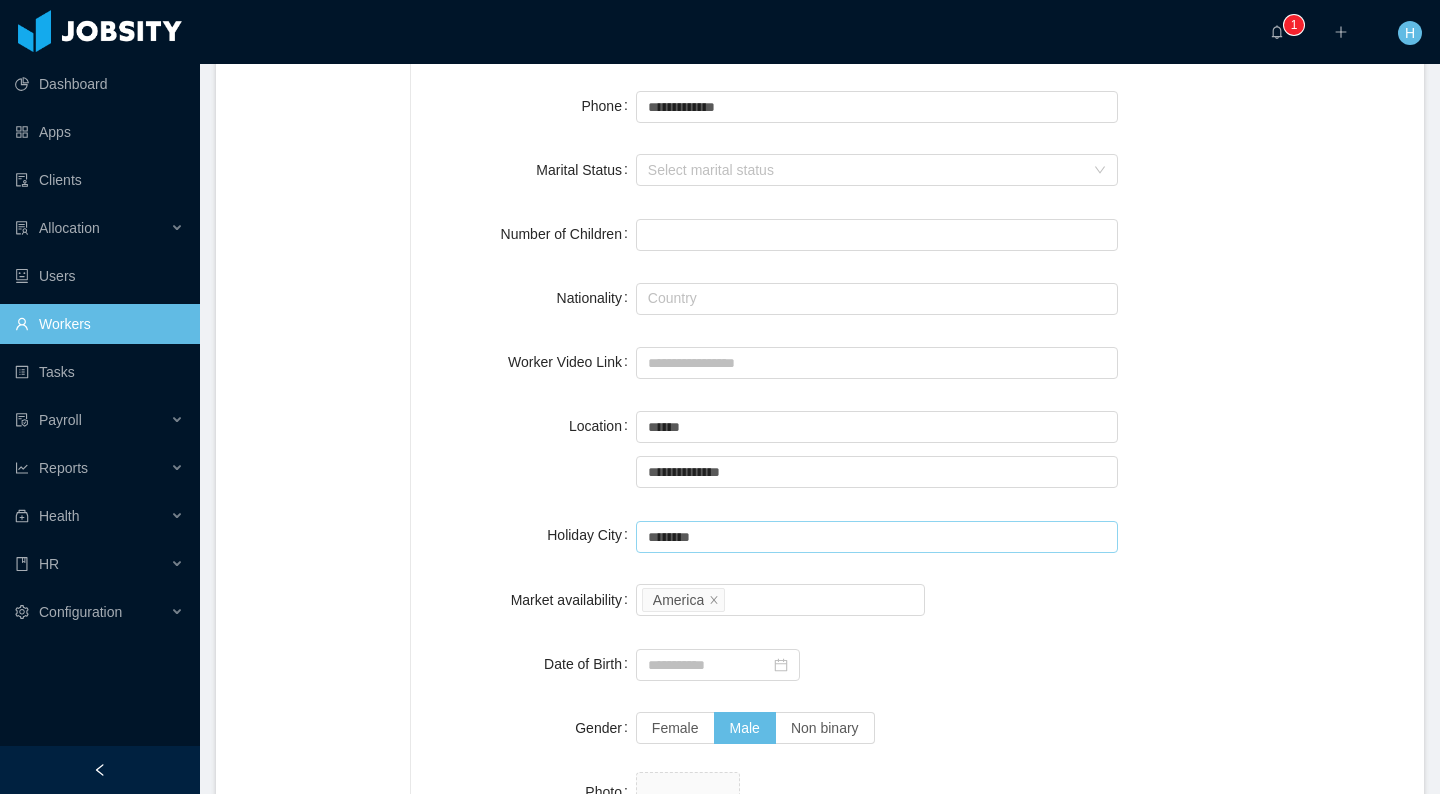 scroll, scrollTop: 4, scrollLeft: 0, axis: vertical 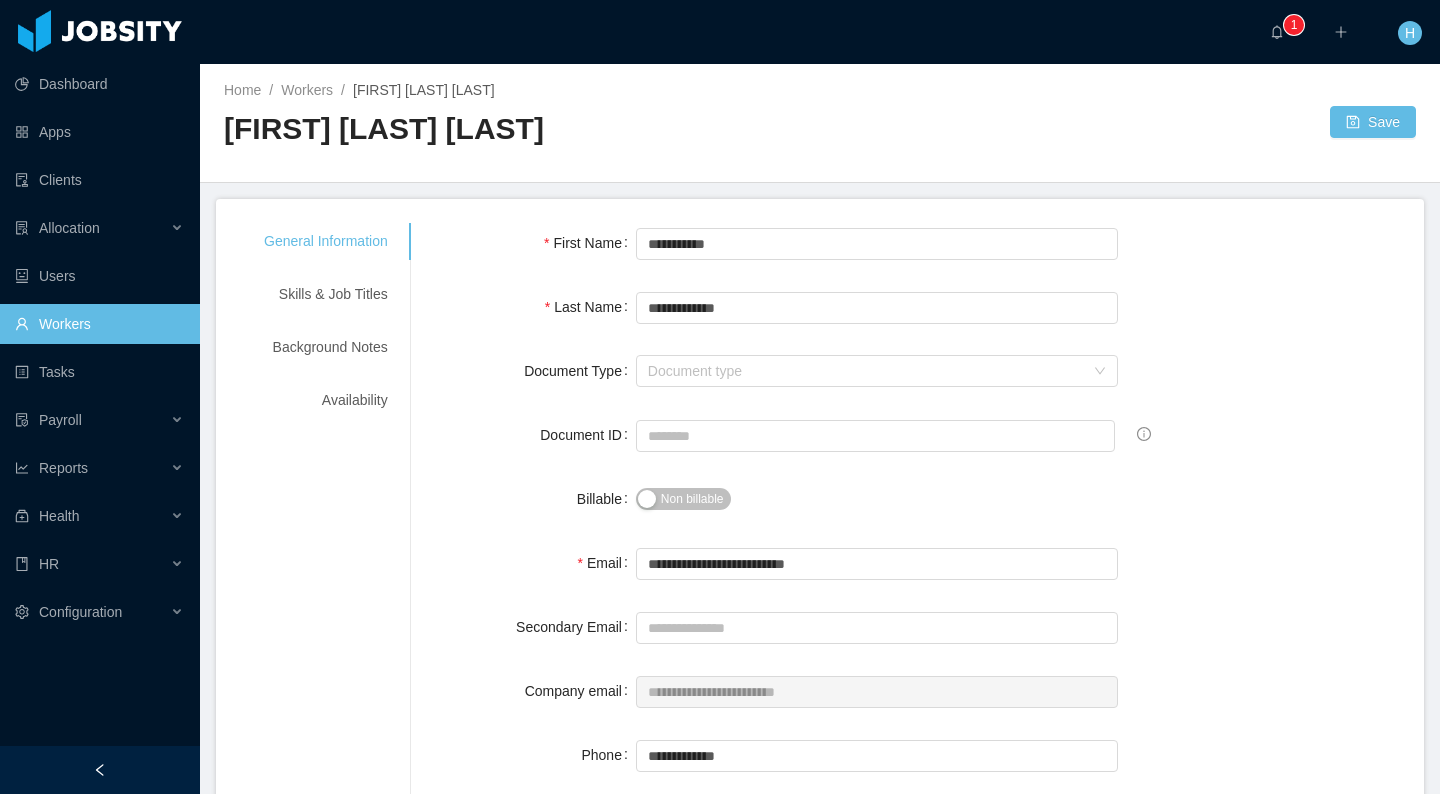 click on "Home / Workers / Edit Julio César Mello Boaroli / Edit Julio César Mello Boaroli Save" at bounding box center (820, 123) 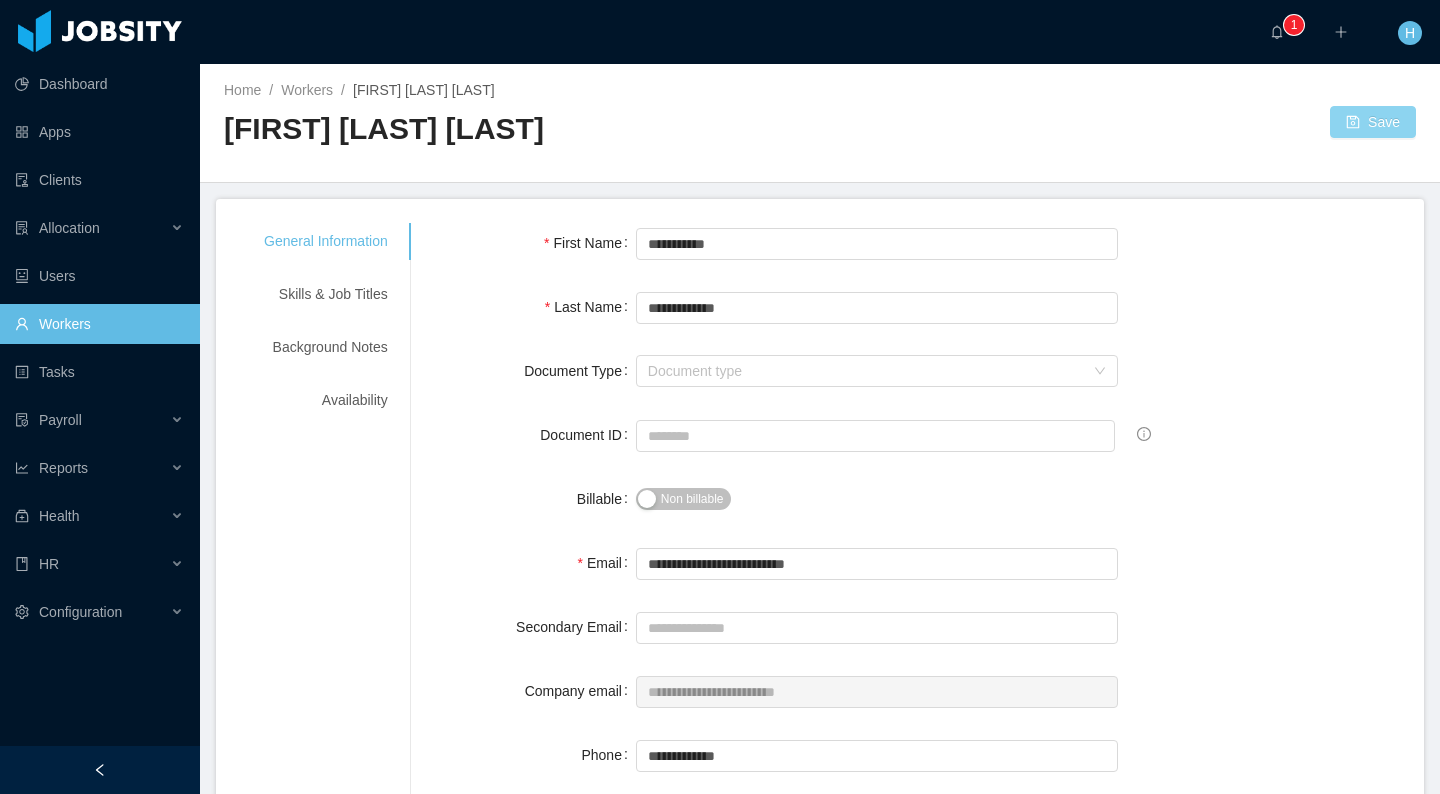 click on "Save" at bounding box center (1373, 122) 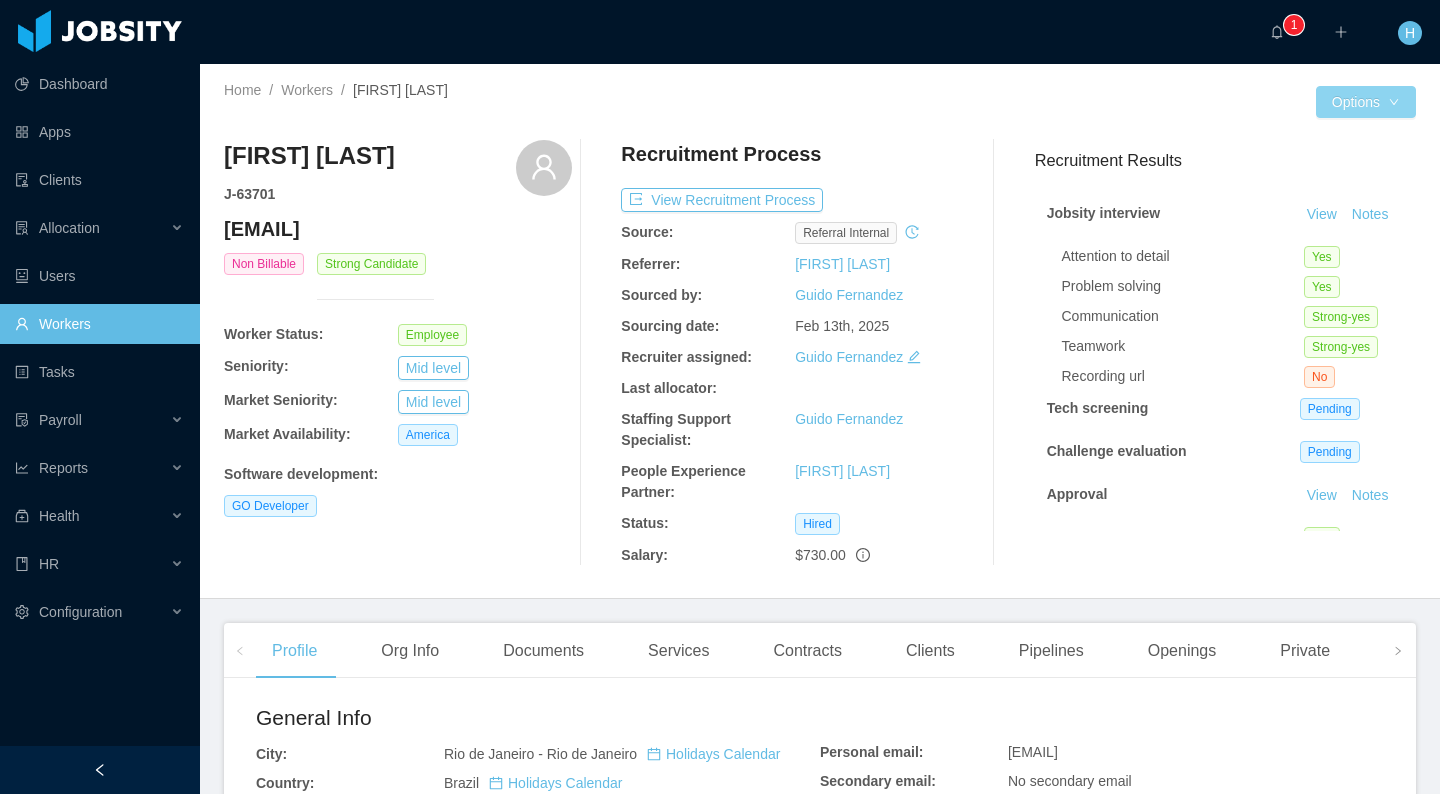 click on "Options" at bounding box center [1366, 102] 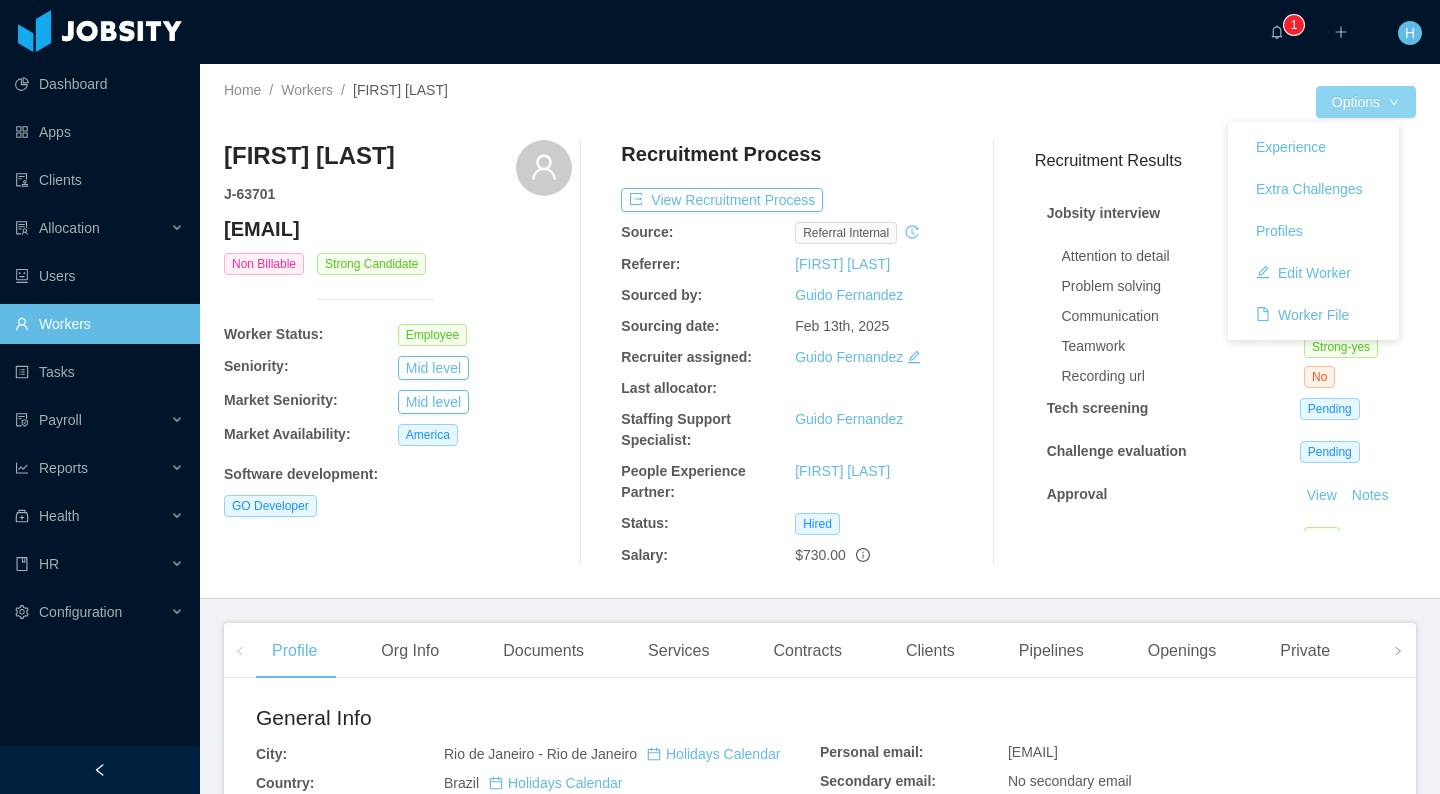 click on "Options" at bounding box center (1366, 102) 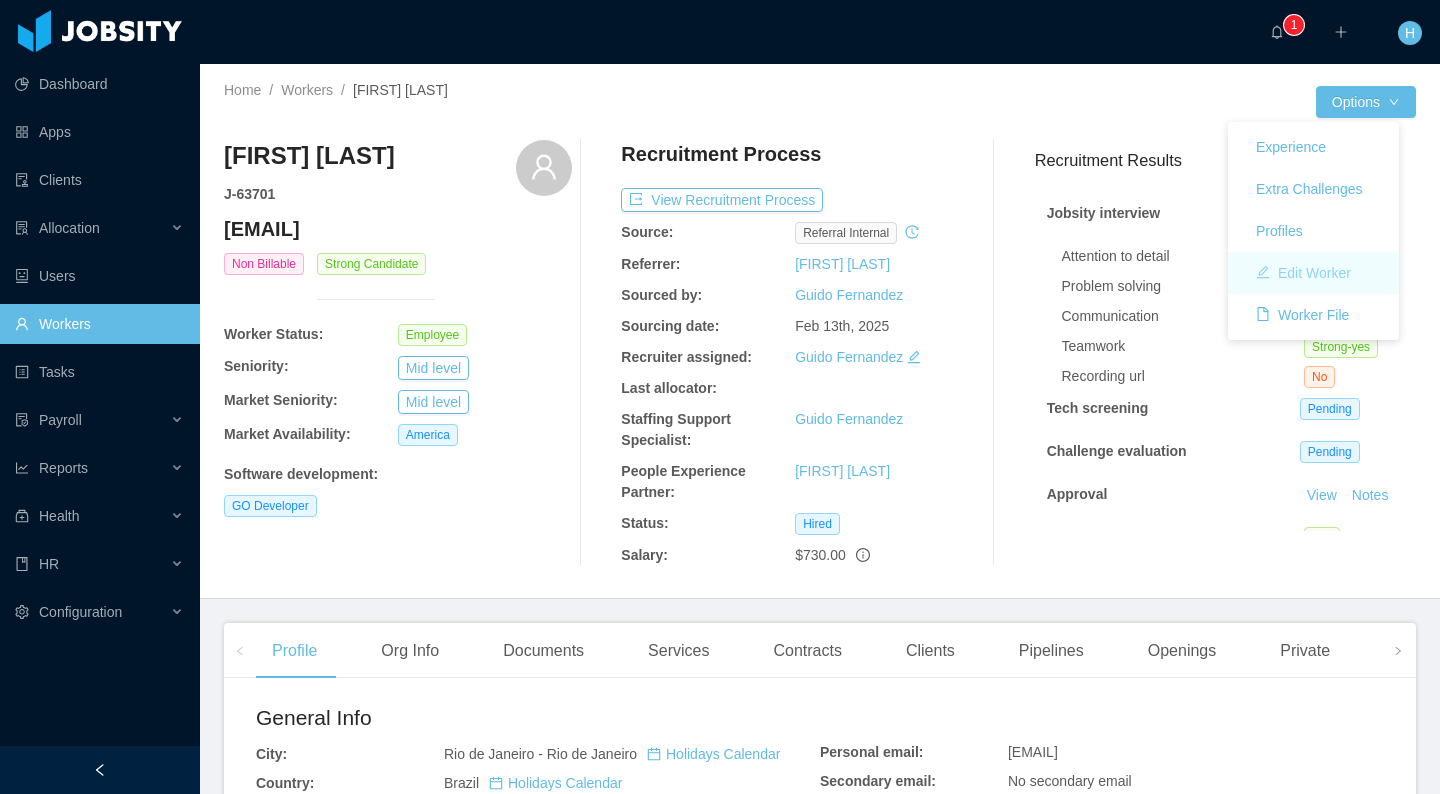 click on "Edit Worker" at bounding box center (1303, 273) 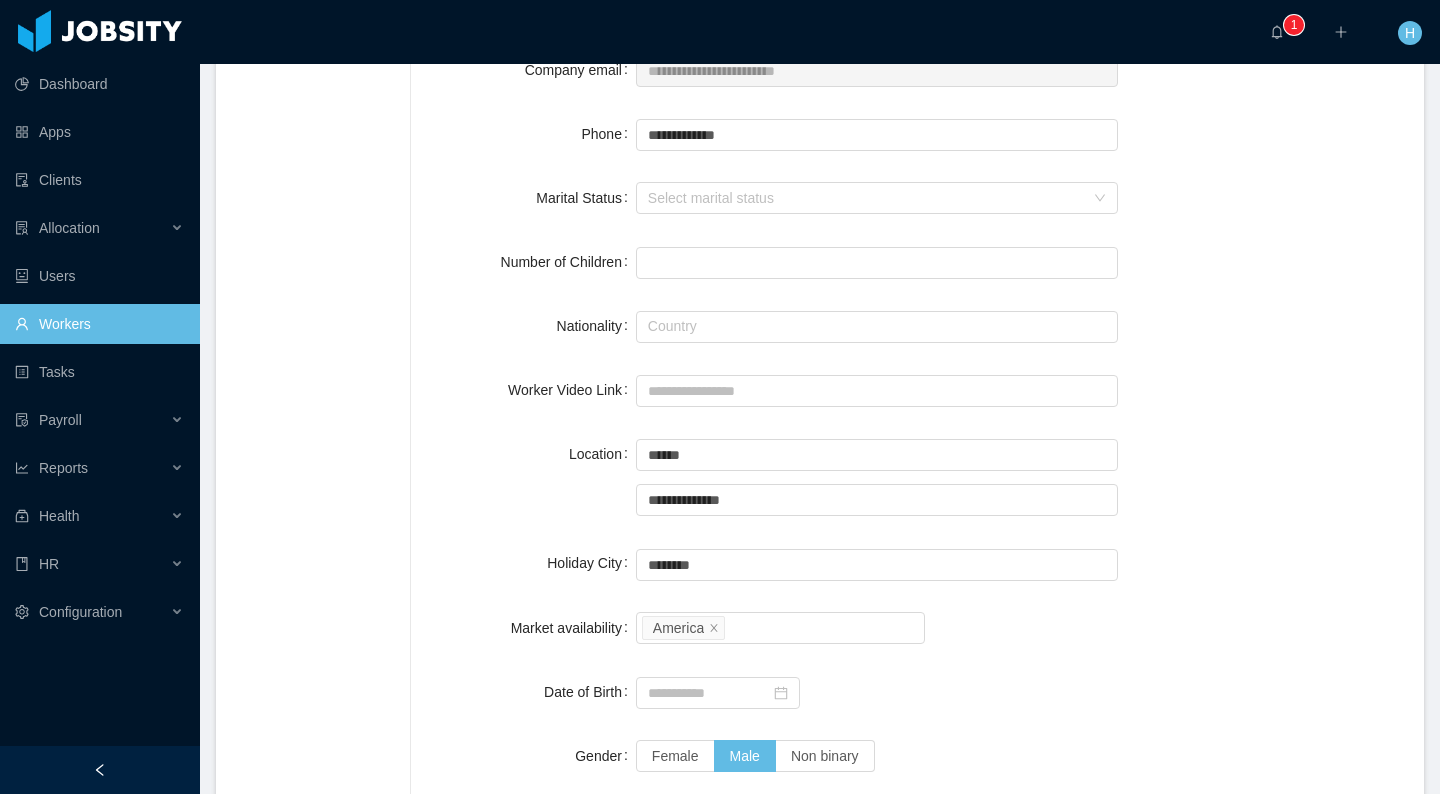scroll, scrollTop: 0, scrollLeft: 0, axis: both 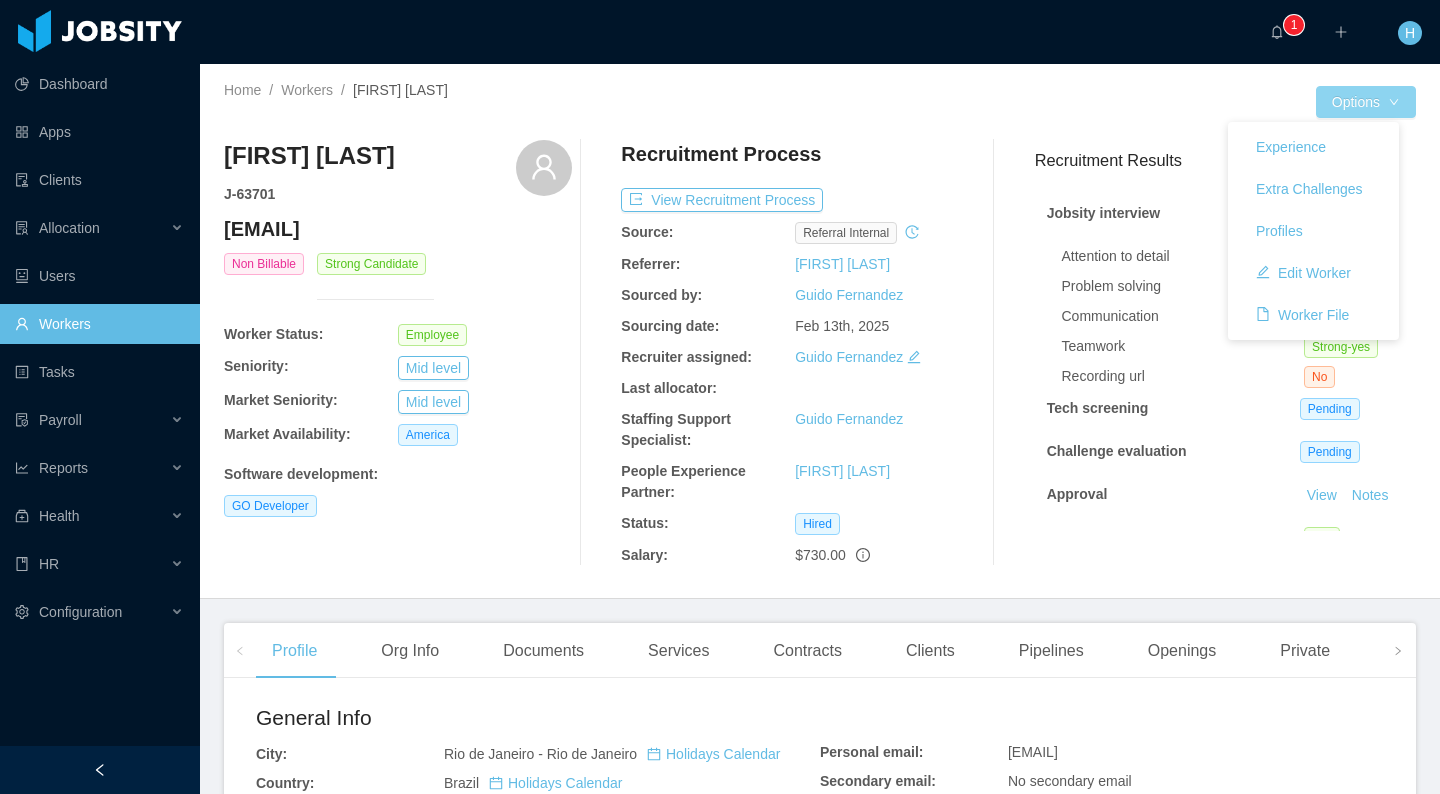 click on "Options" at bounding box center (1366, 102) 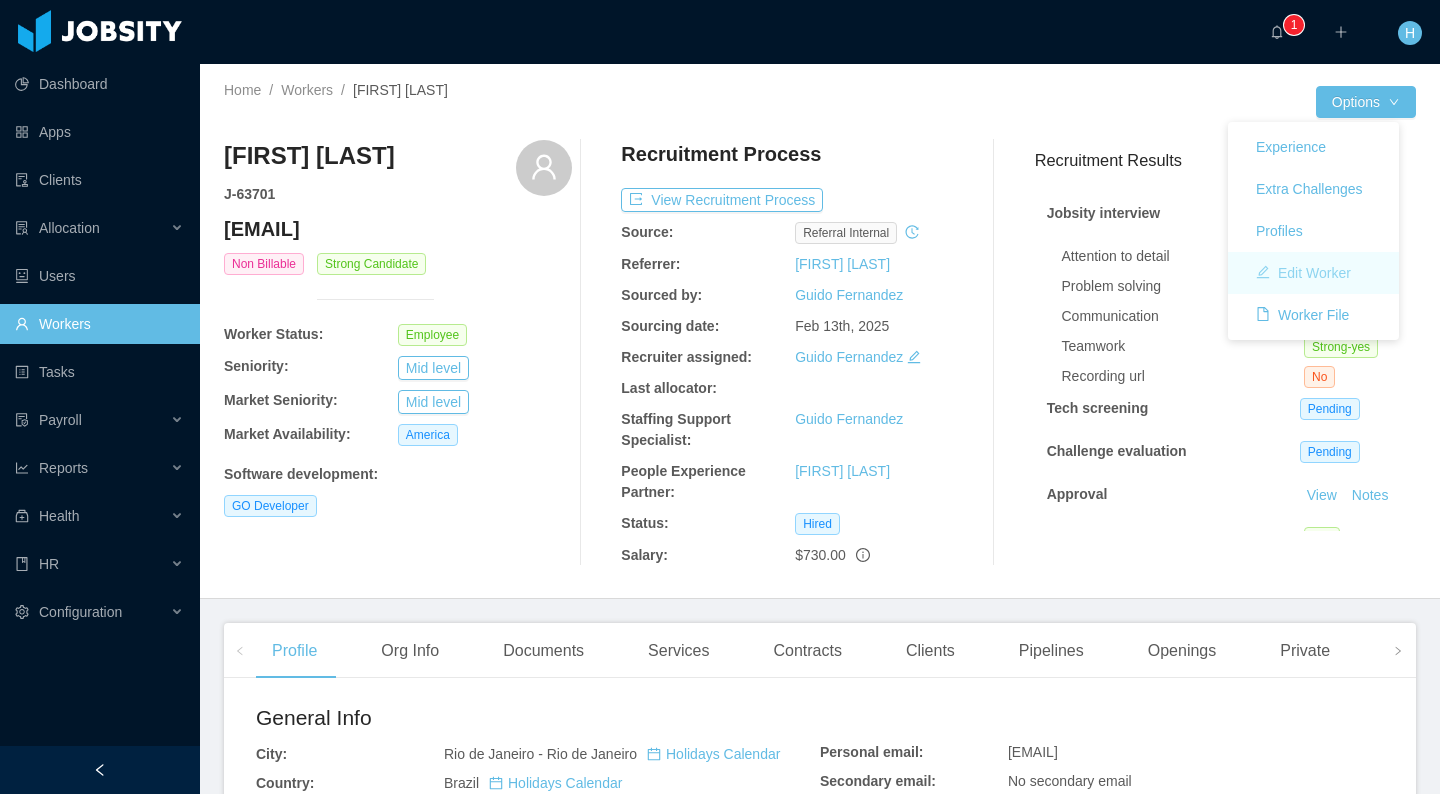 click on "Edit Worker" at bounding box center [1303, 273] 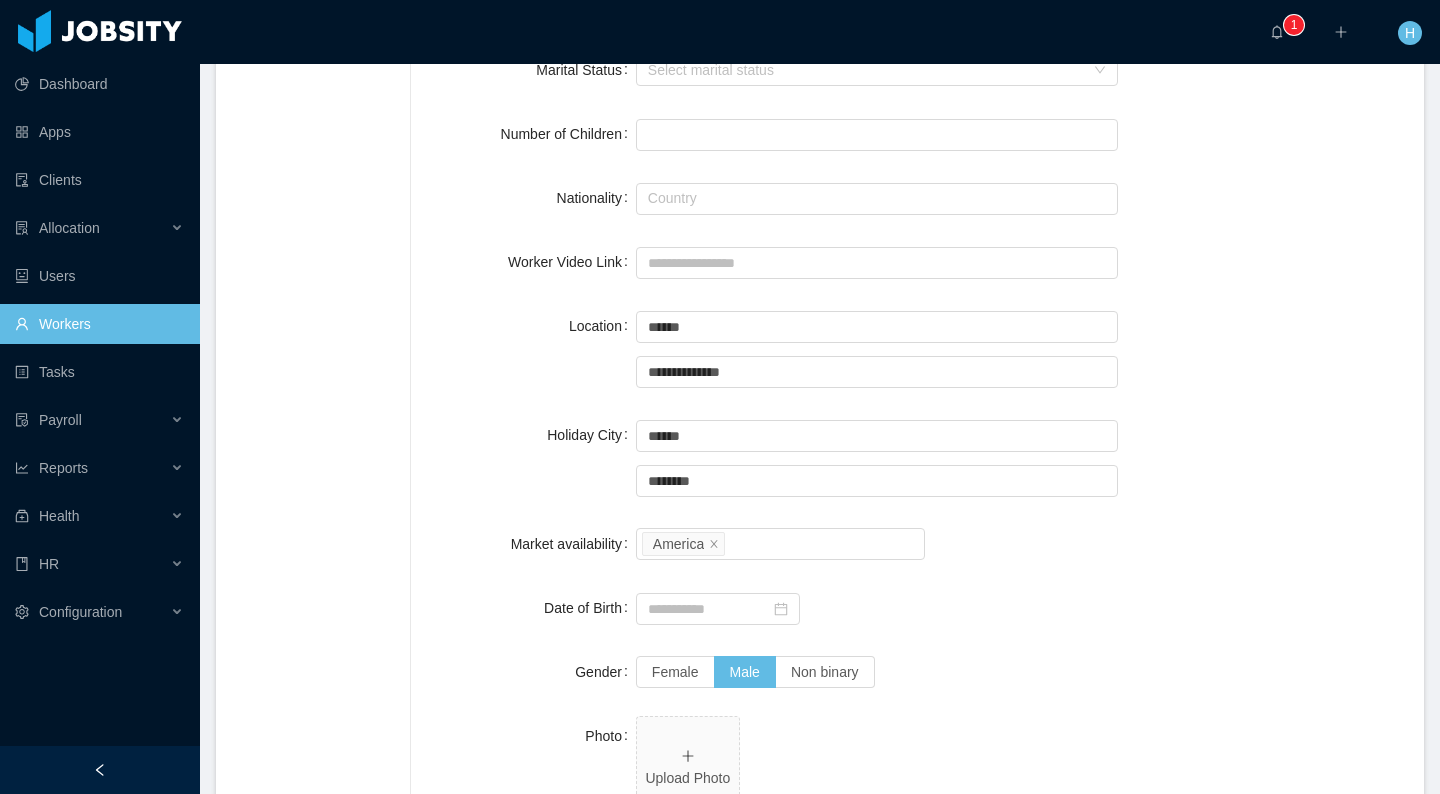 scroll, scrollTop: 747, scrollLeft: 0, axis: vertical 